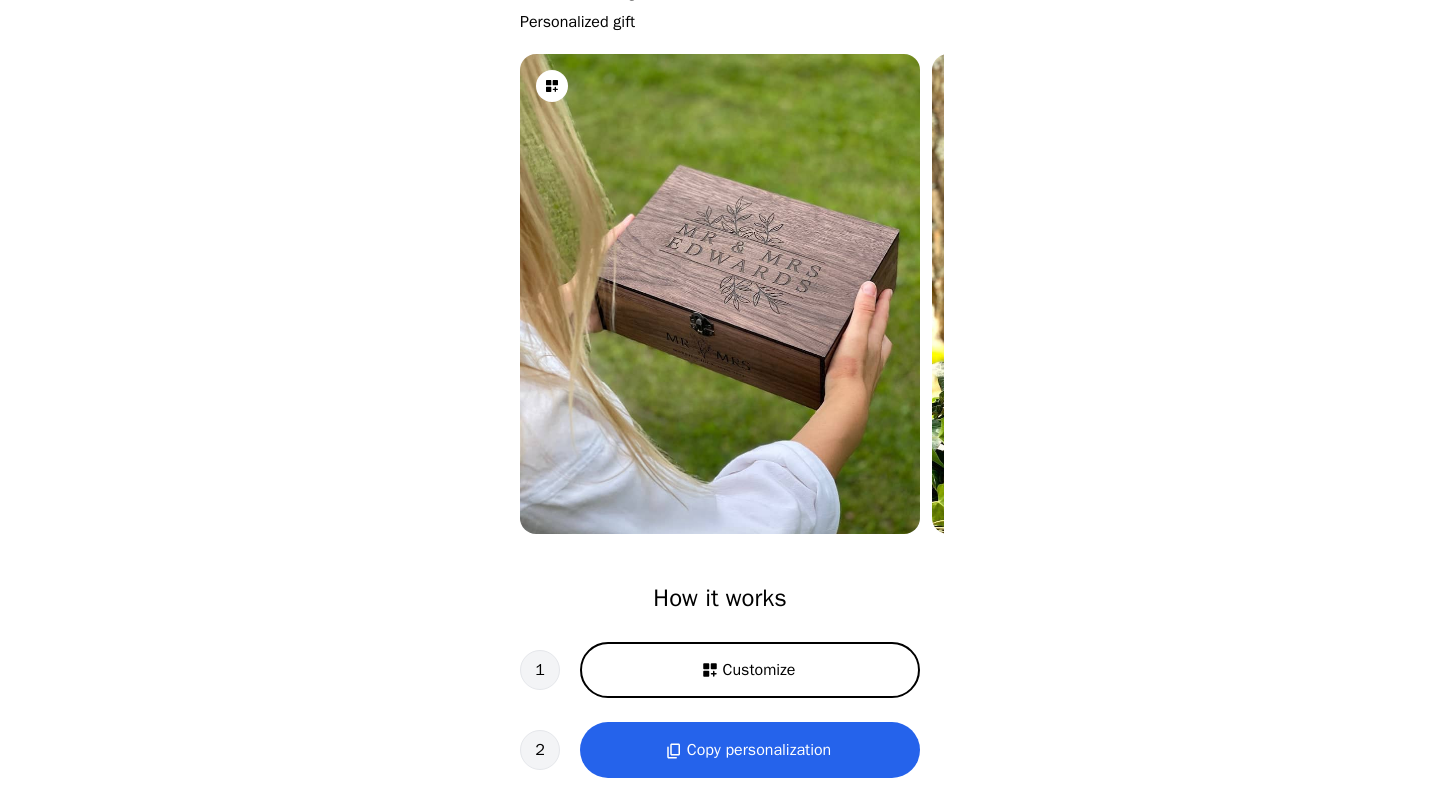 scroll, scrollTop: 180, scrollLeft: 0, axis: vertical 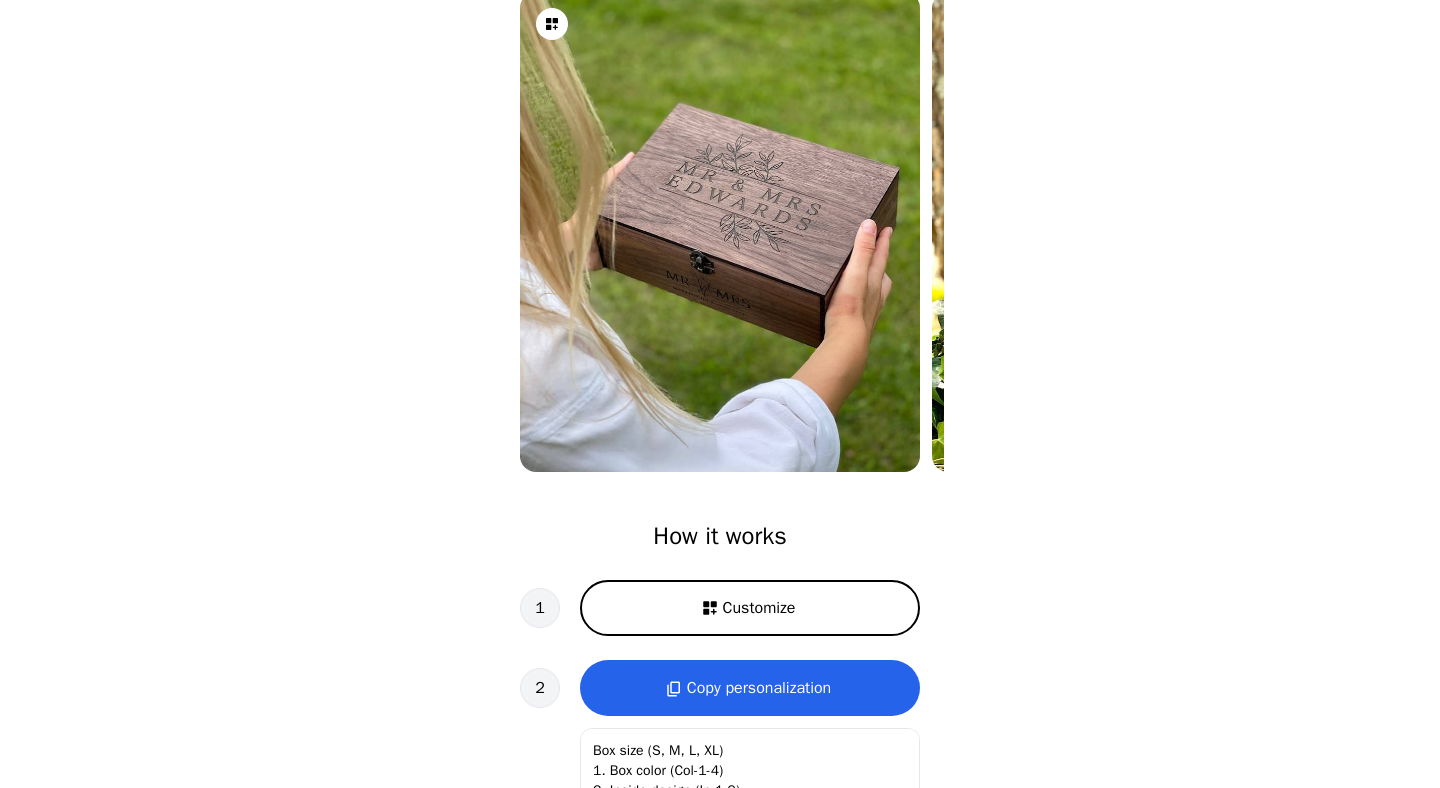 click on "Customize" at bounding box center [750, 608] 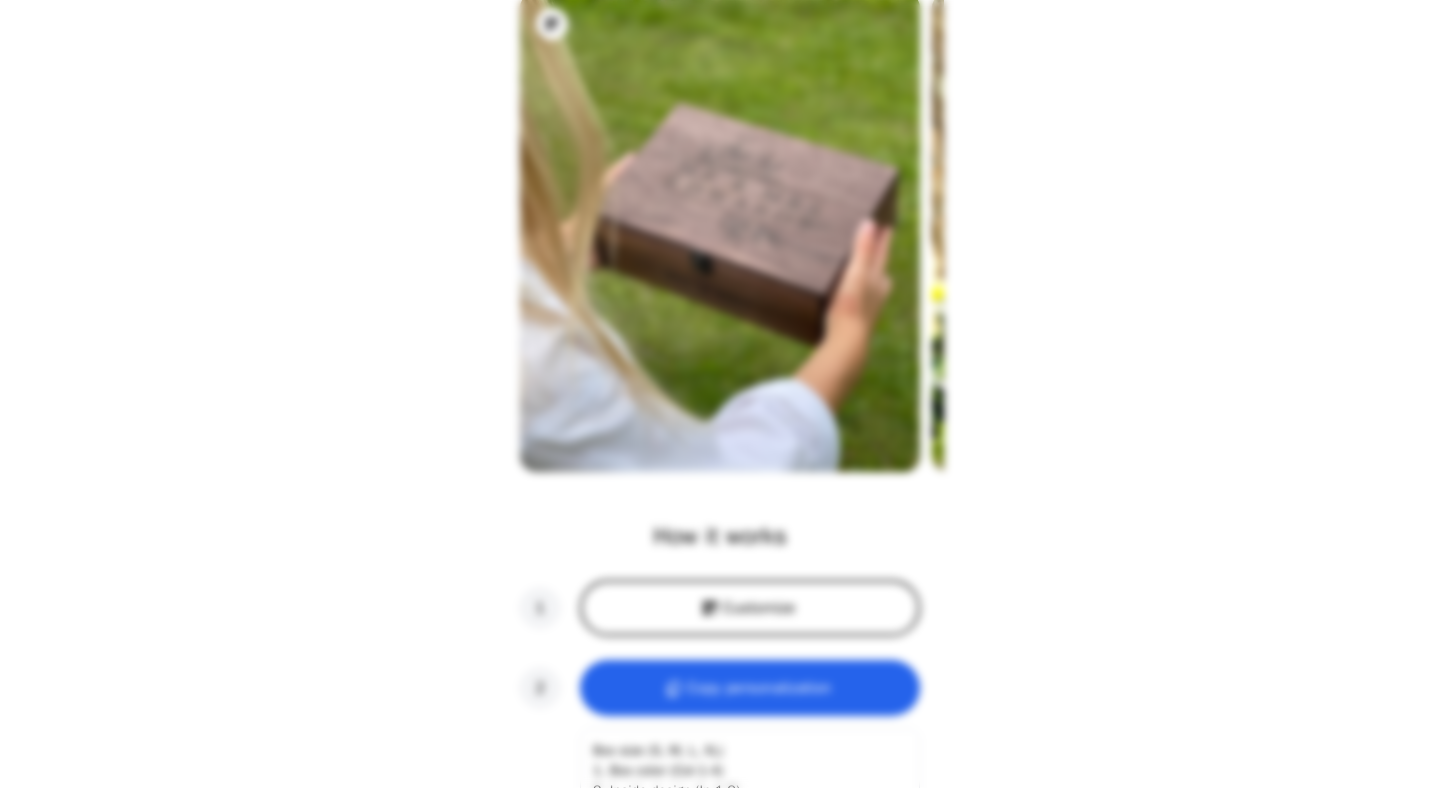 scroll, scrollTop: 0, scrollLeft: 256, axis: horizontal 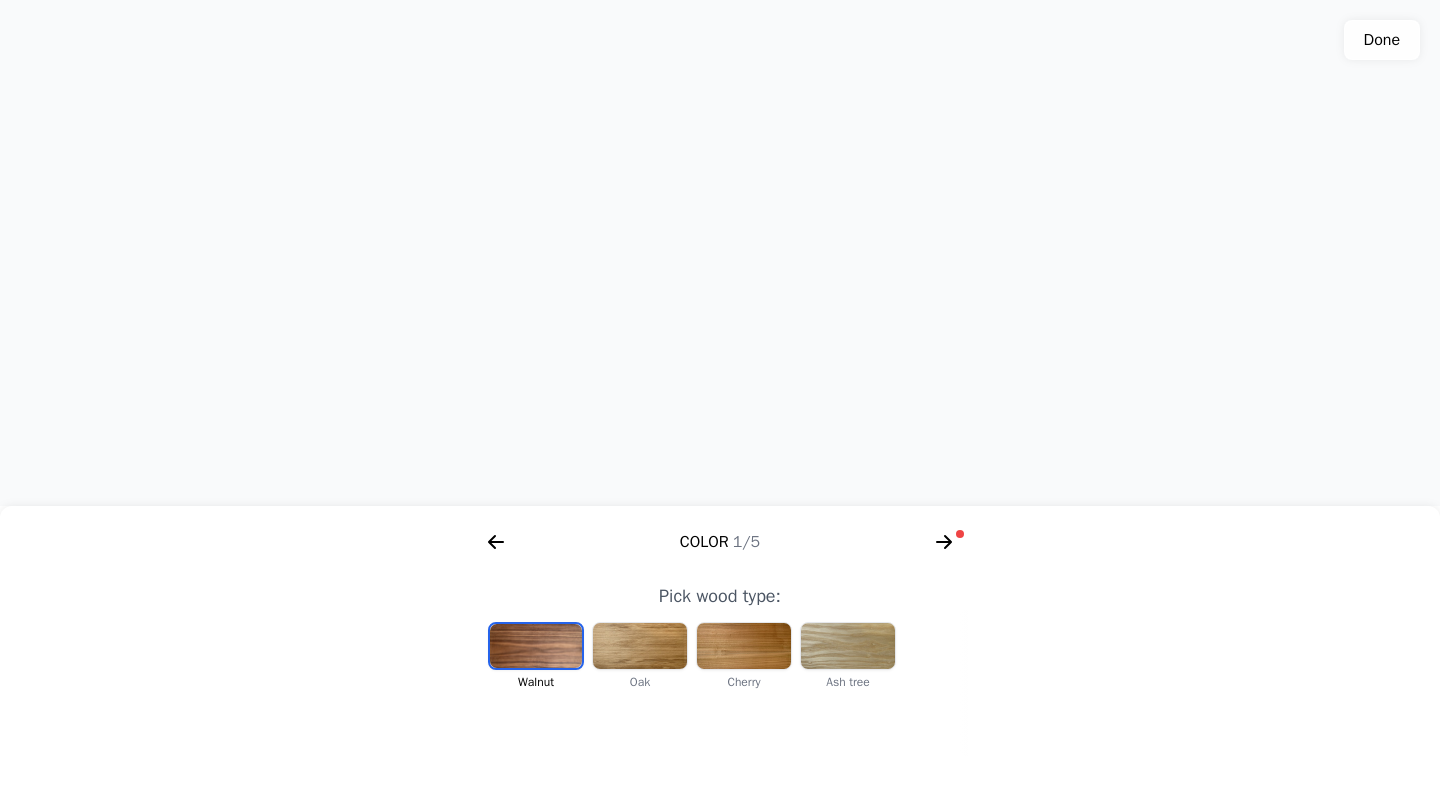 click at bounding box center [640, 646] 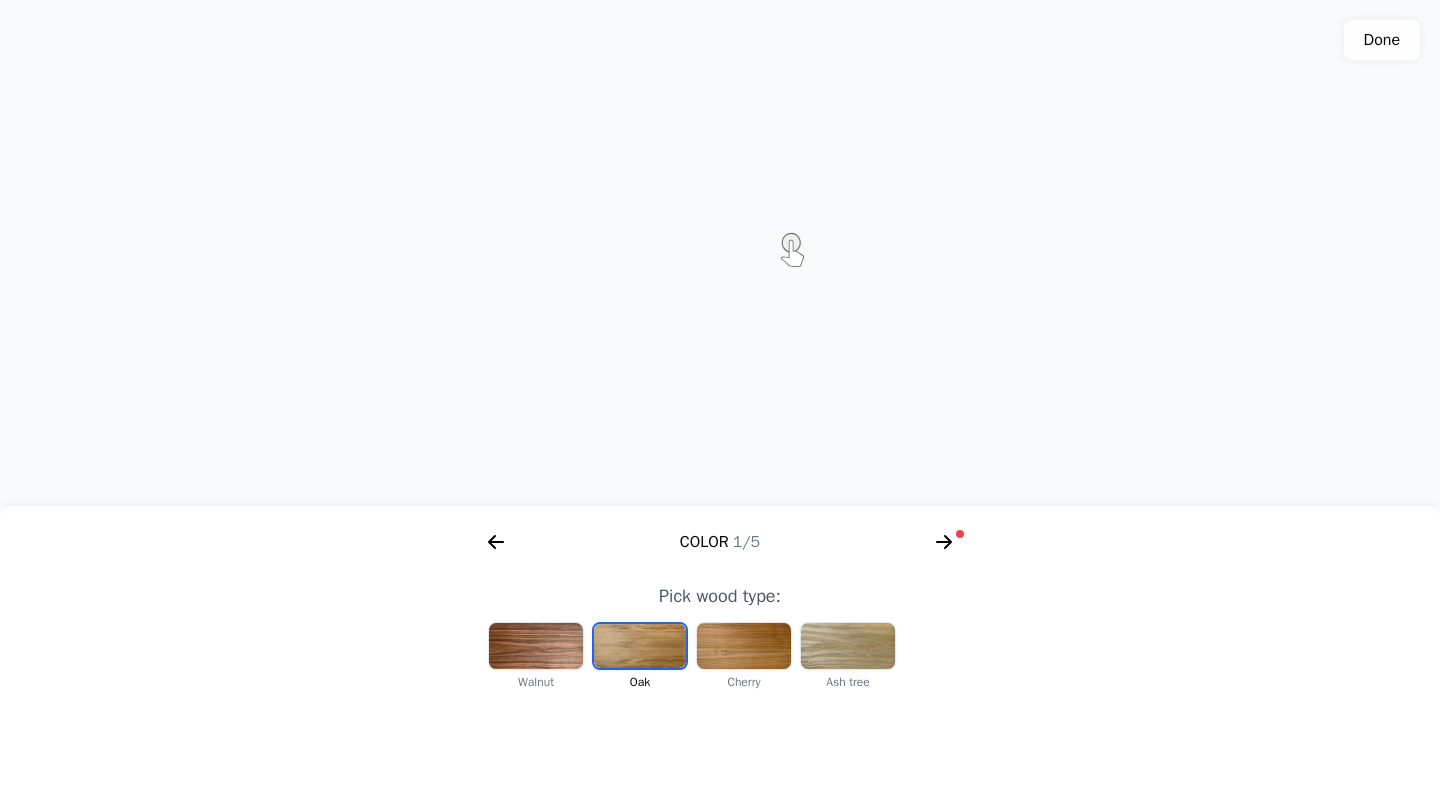 click at bounding box center (744, 646) 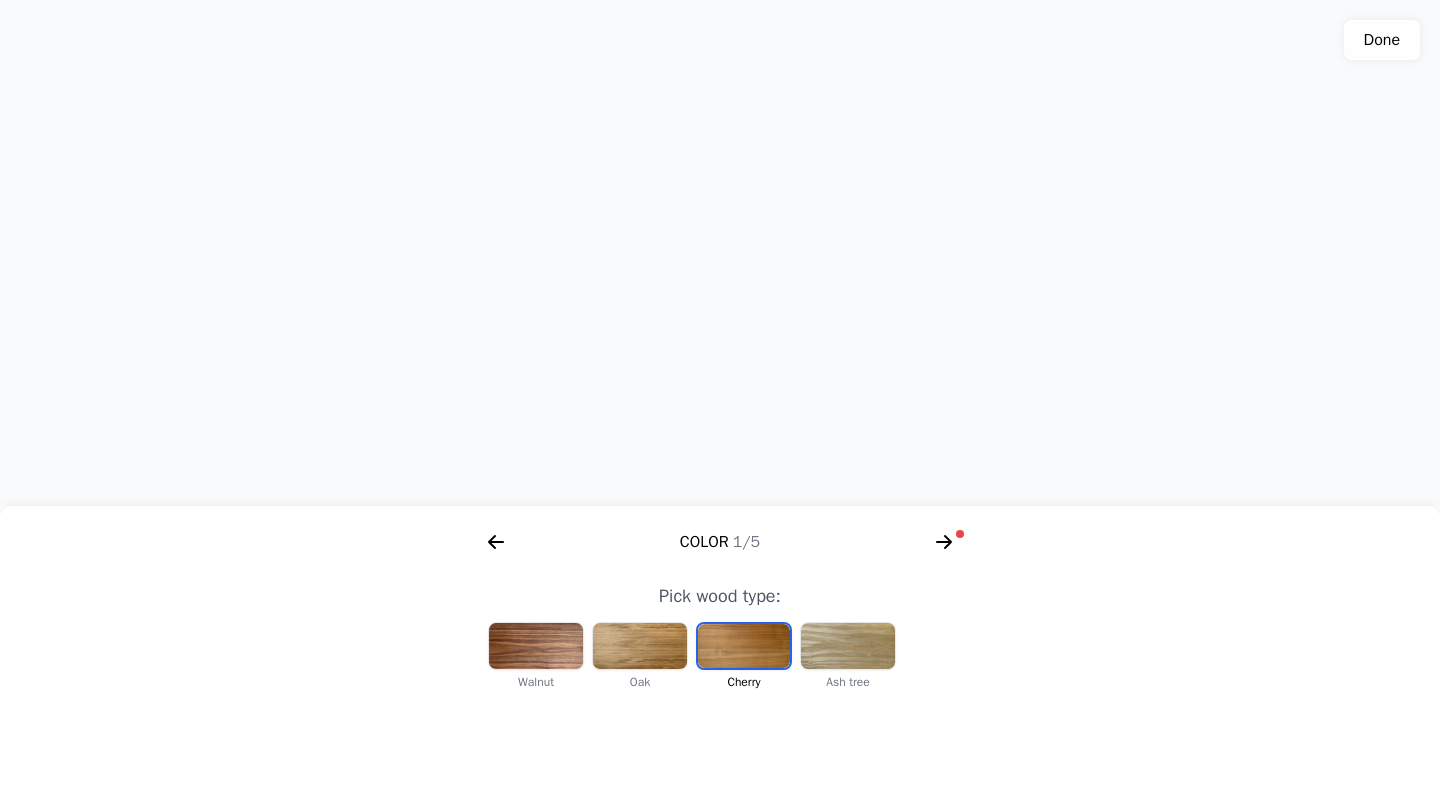 click at bounding box center [848, 646] 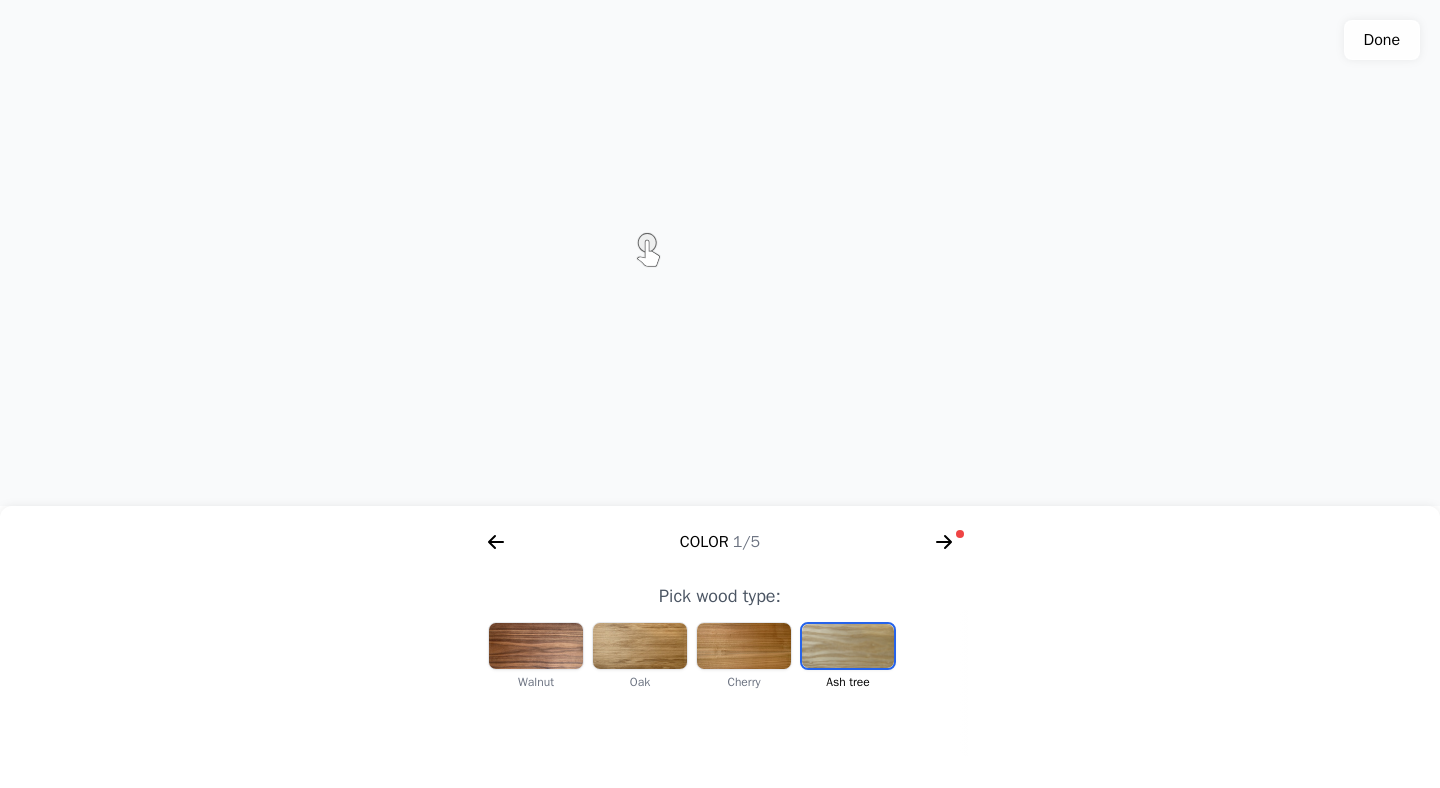 click at bounding box center [744, 646] 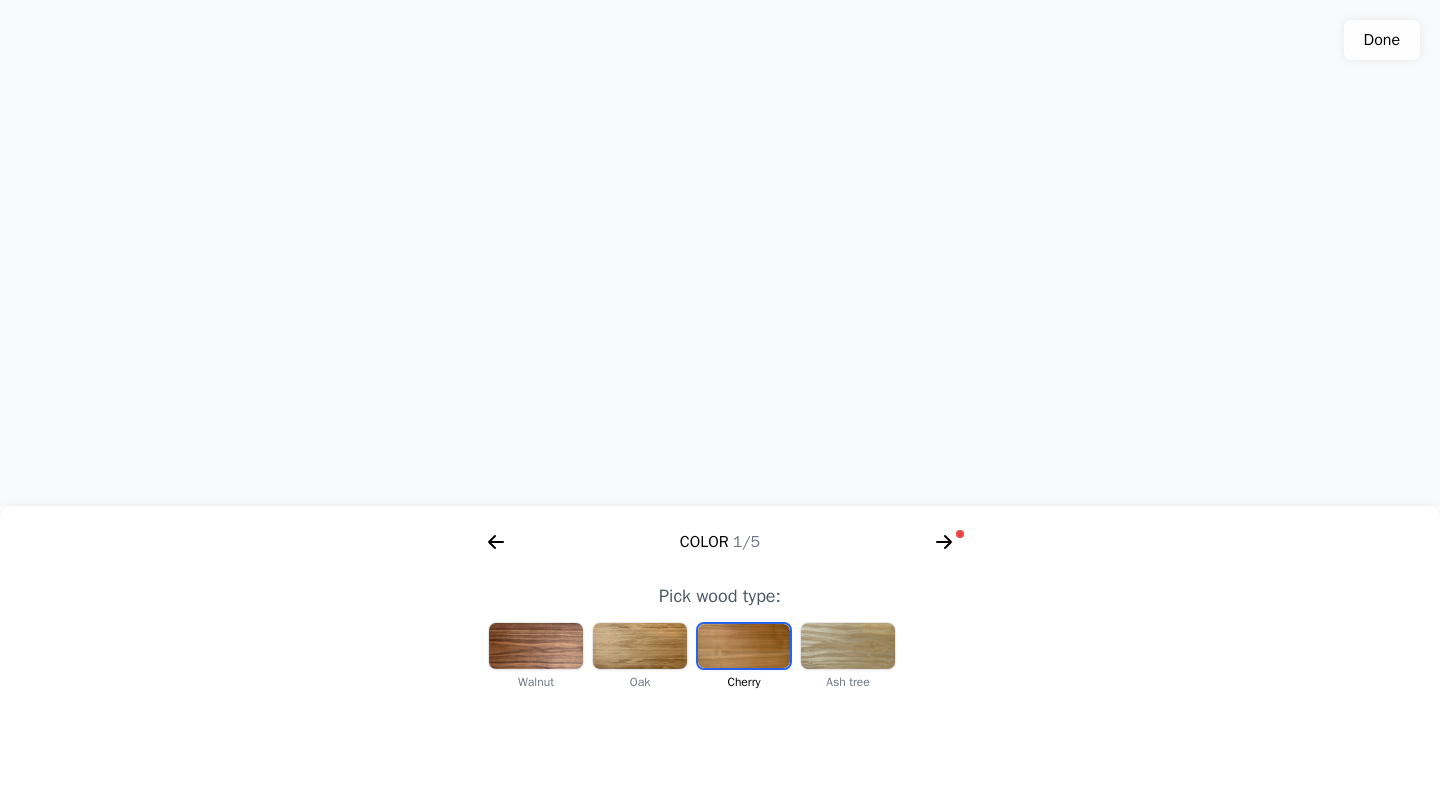 click at bounding box center (640, 646) 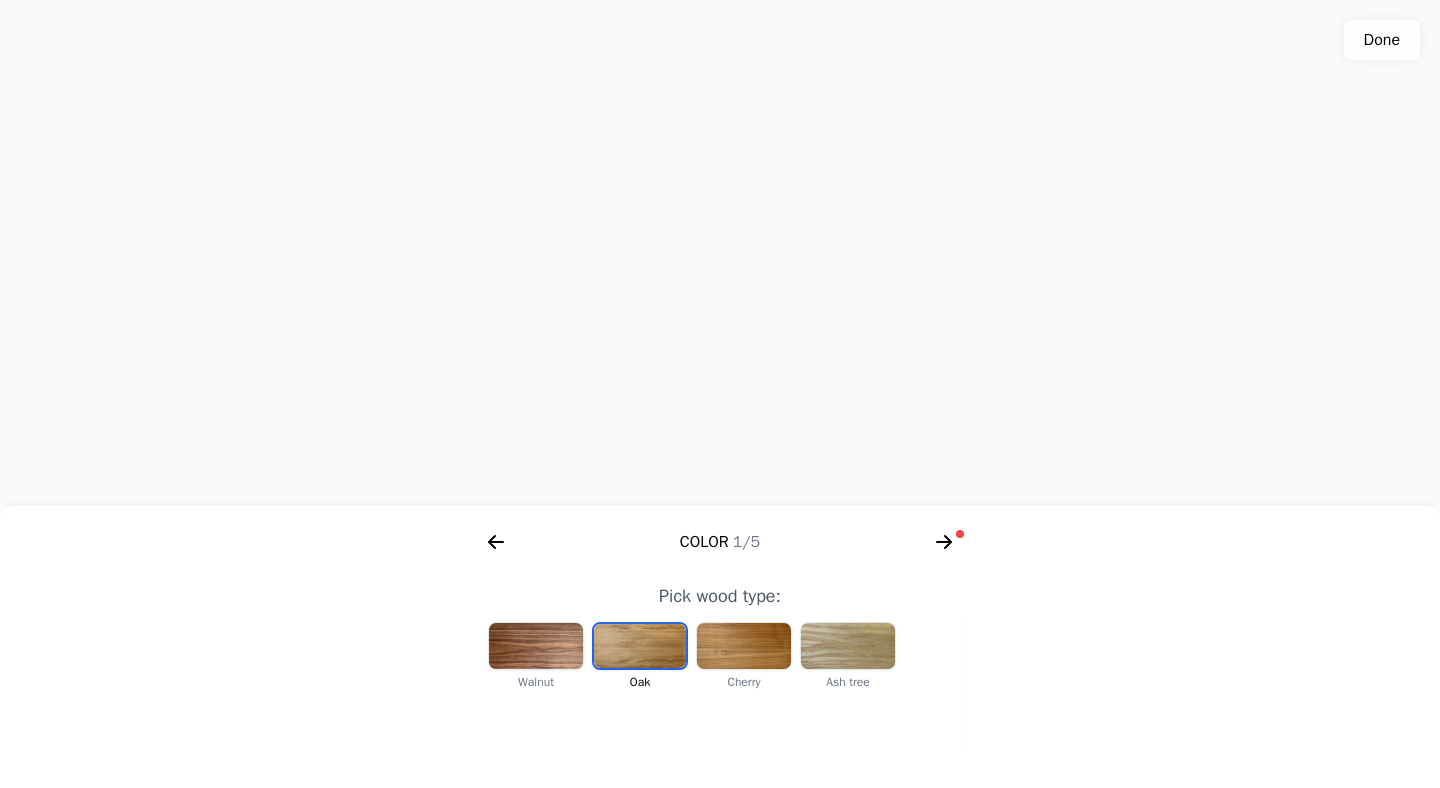 click at bounding box center (536, 646) 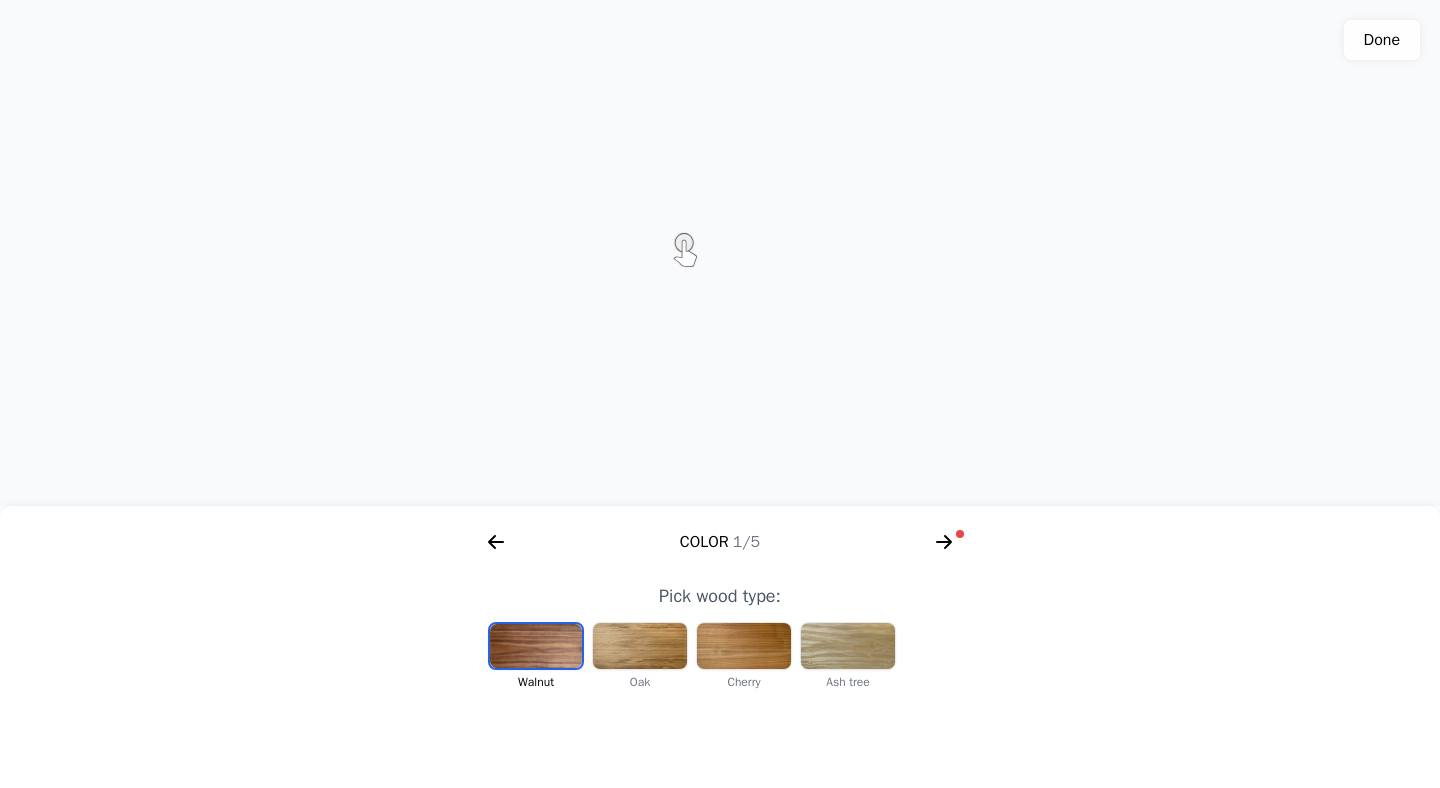 click at bounding box center (640, 646) 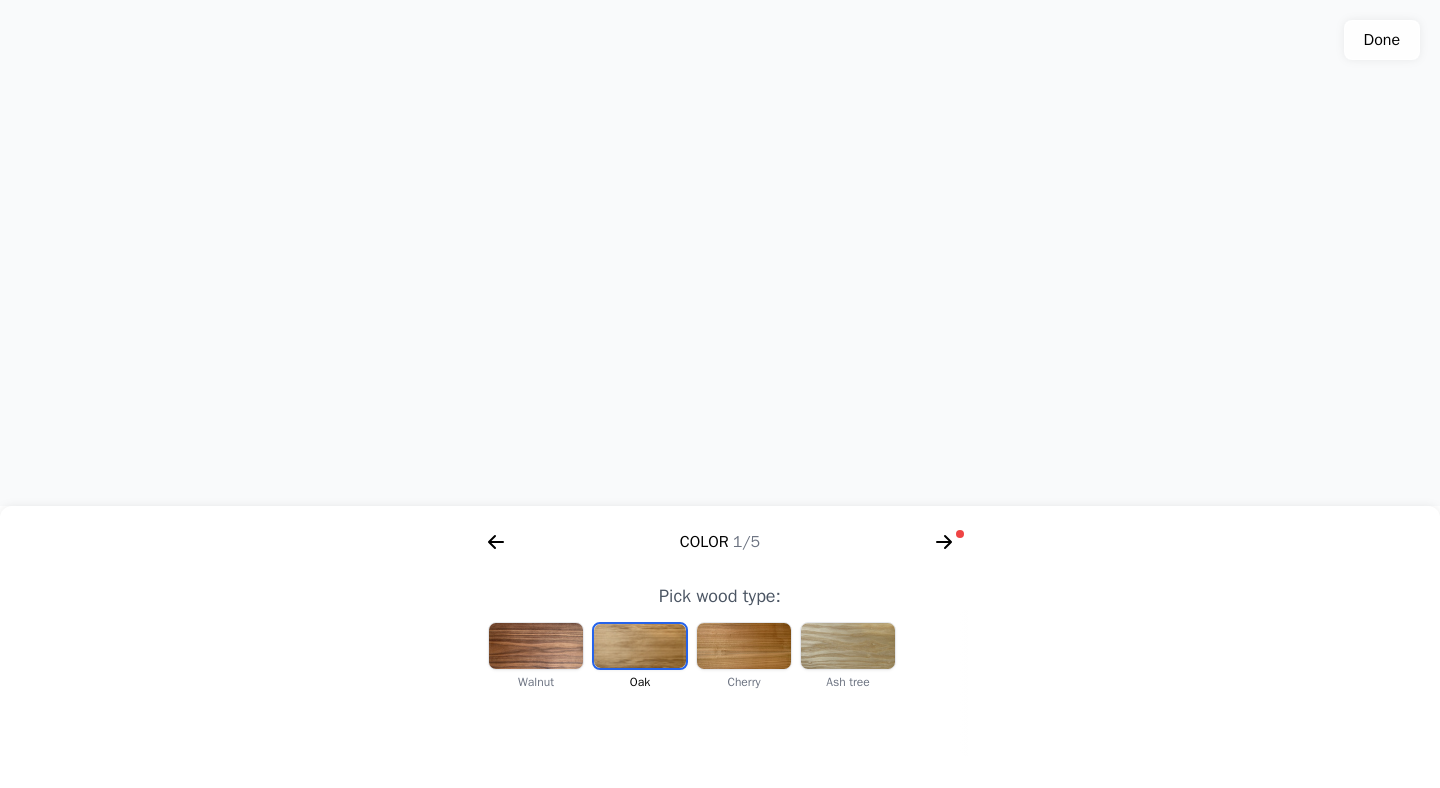 scroll, scrollTop: 570, scrollLeft: 0, axis: vertical 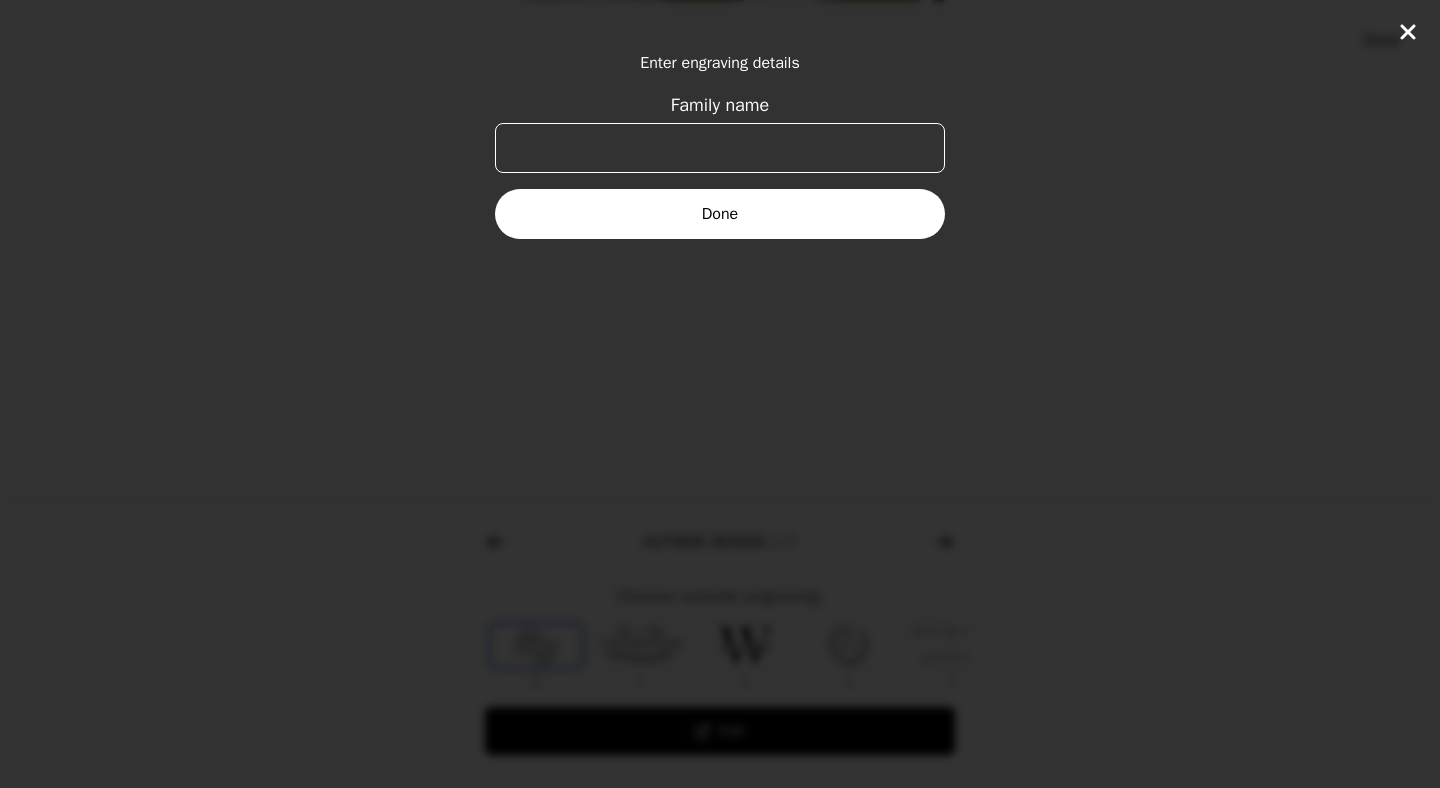click on "Family name" at bounding box center [720, 148] 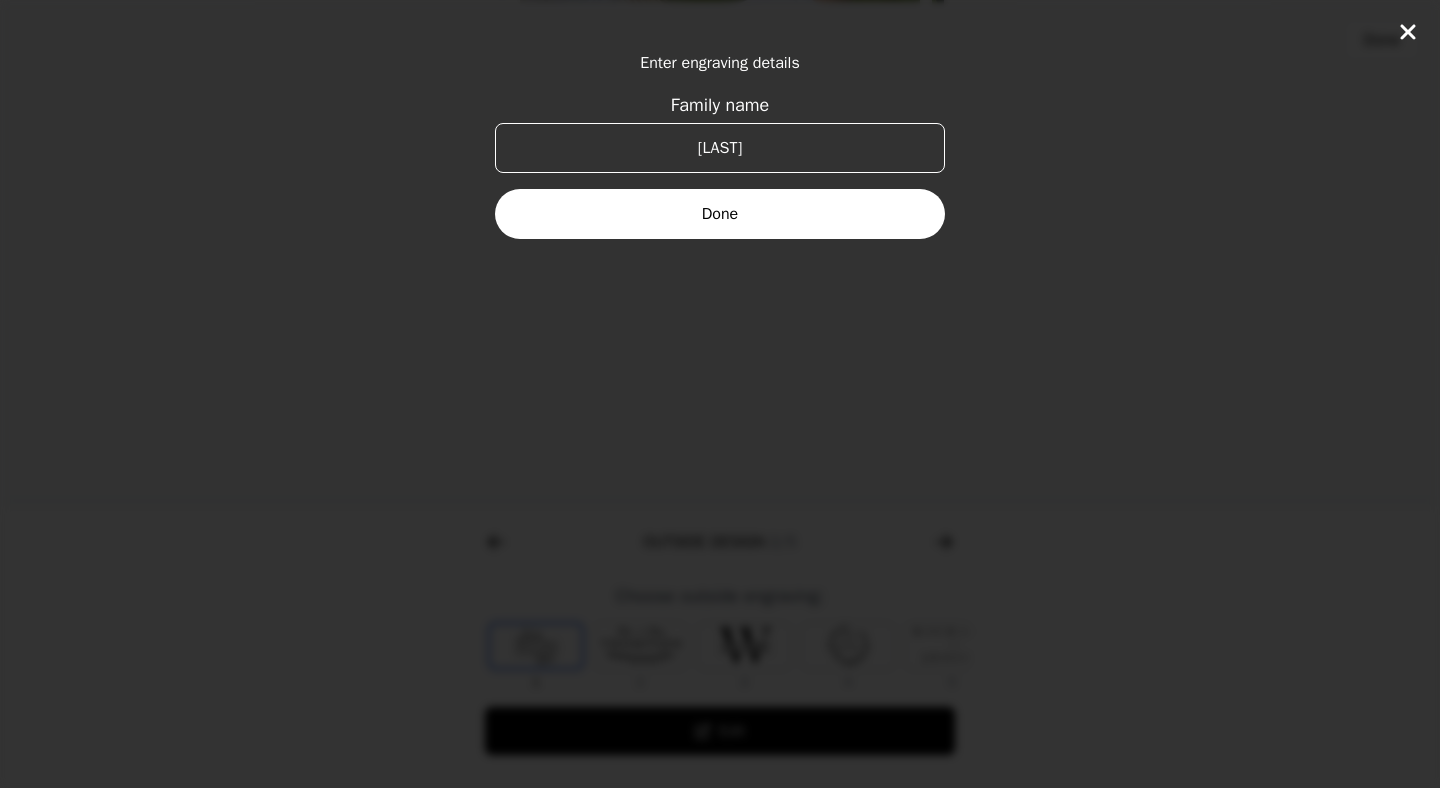 type on "[LAST]" 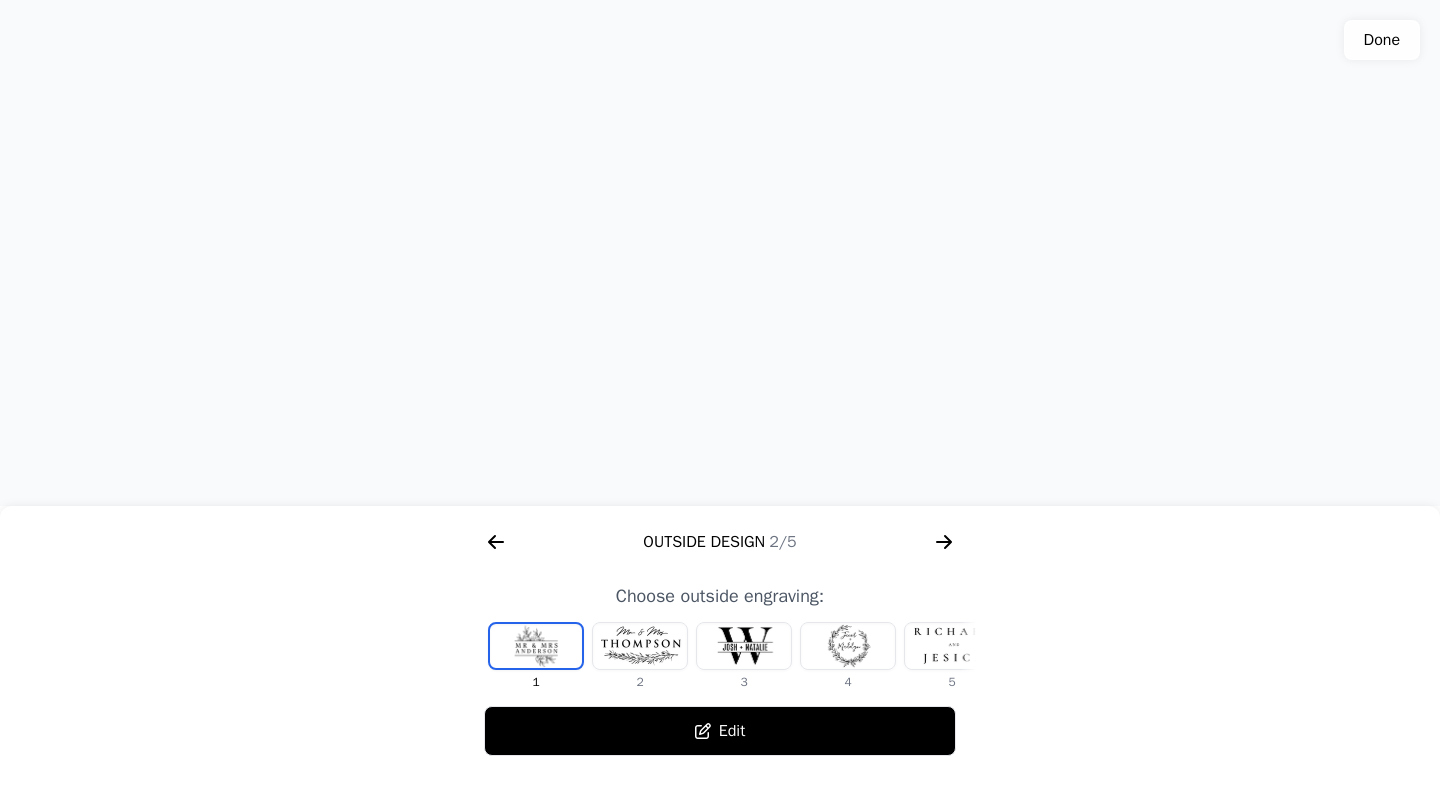 click at bounding box center [640, 646] 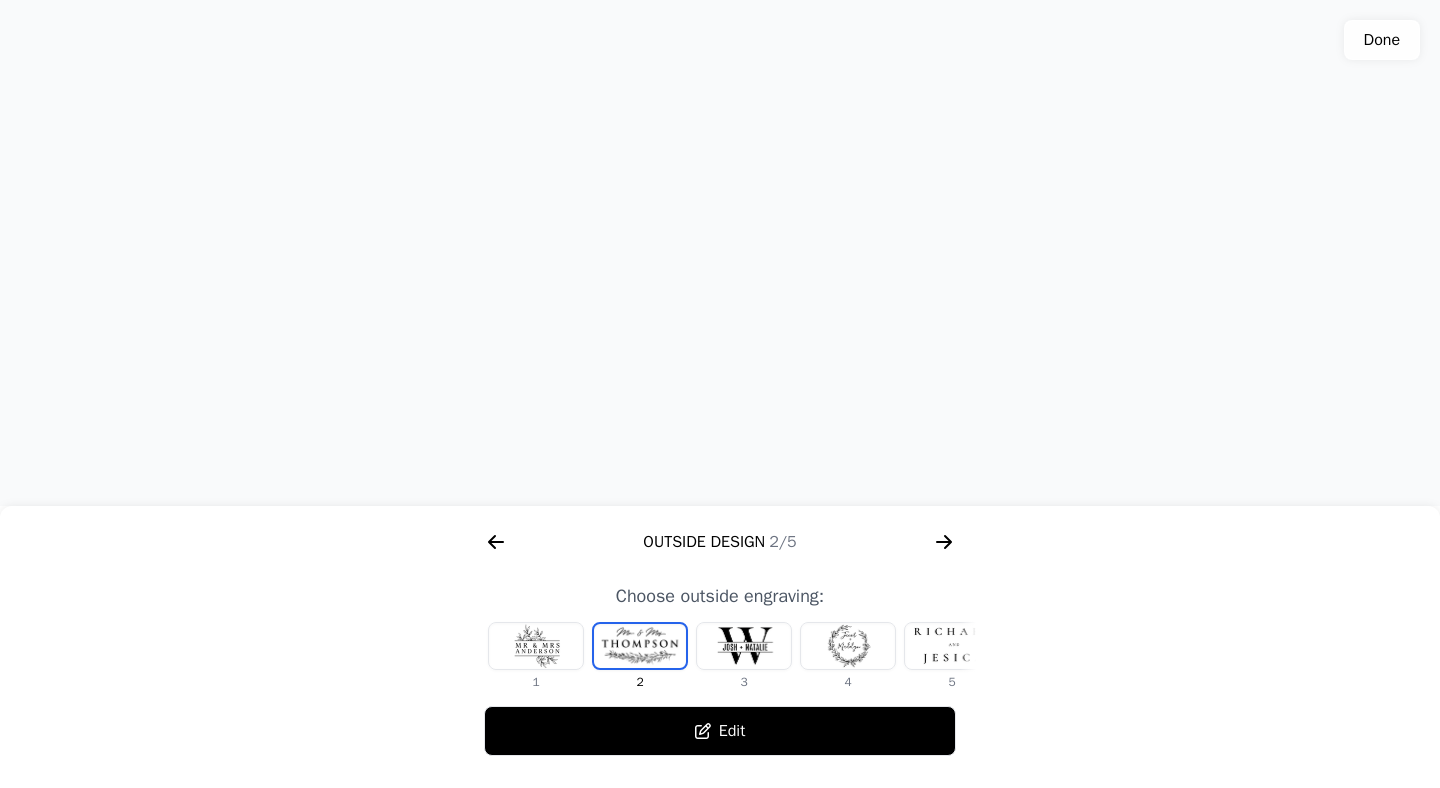 click at bounding box center [536, 646] 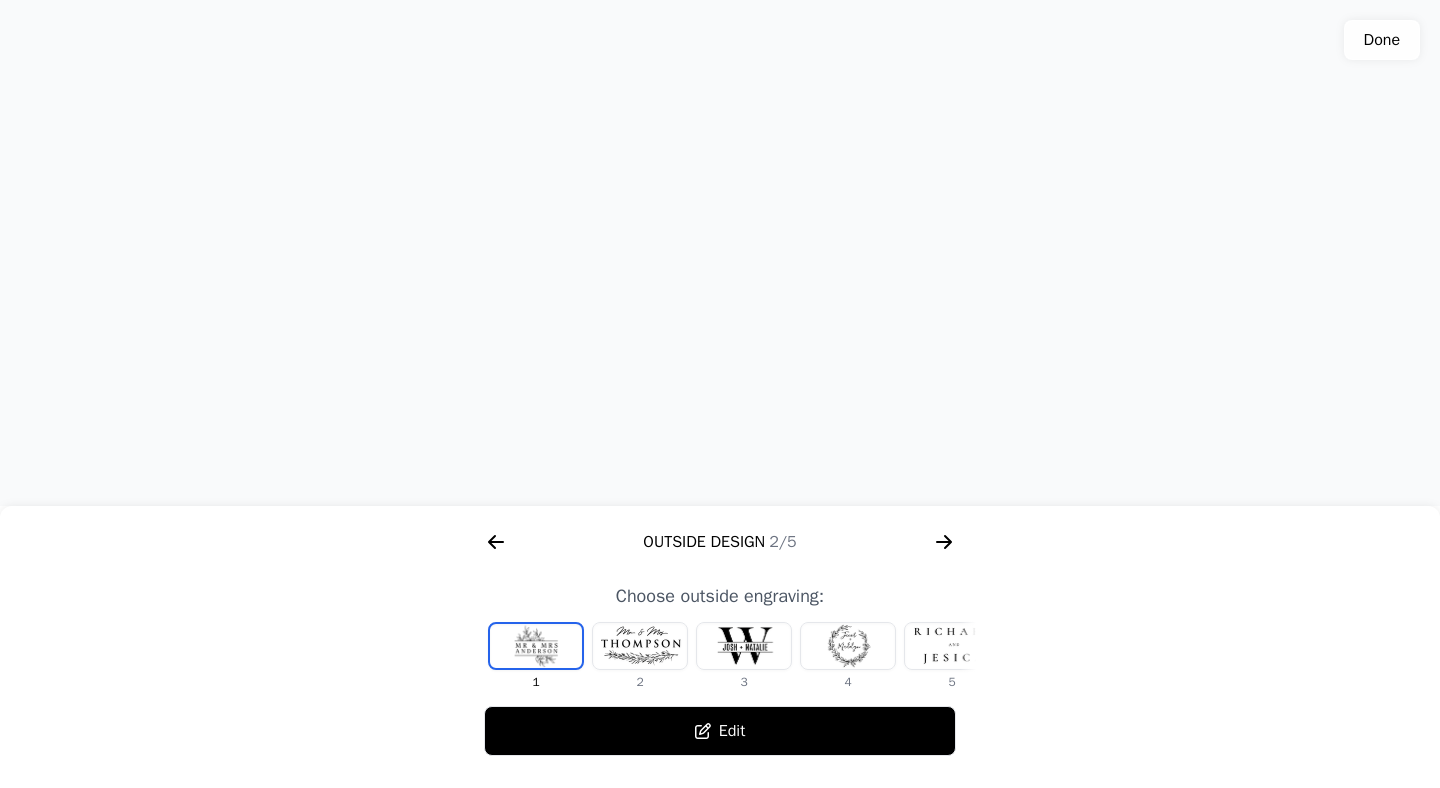 click at bounding box center [640, 646] 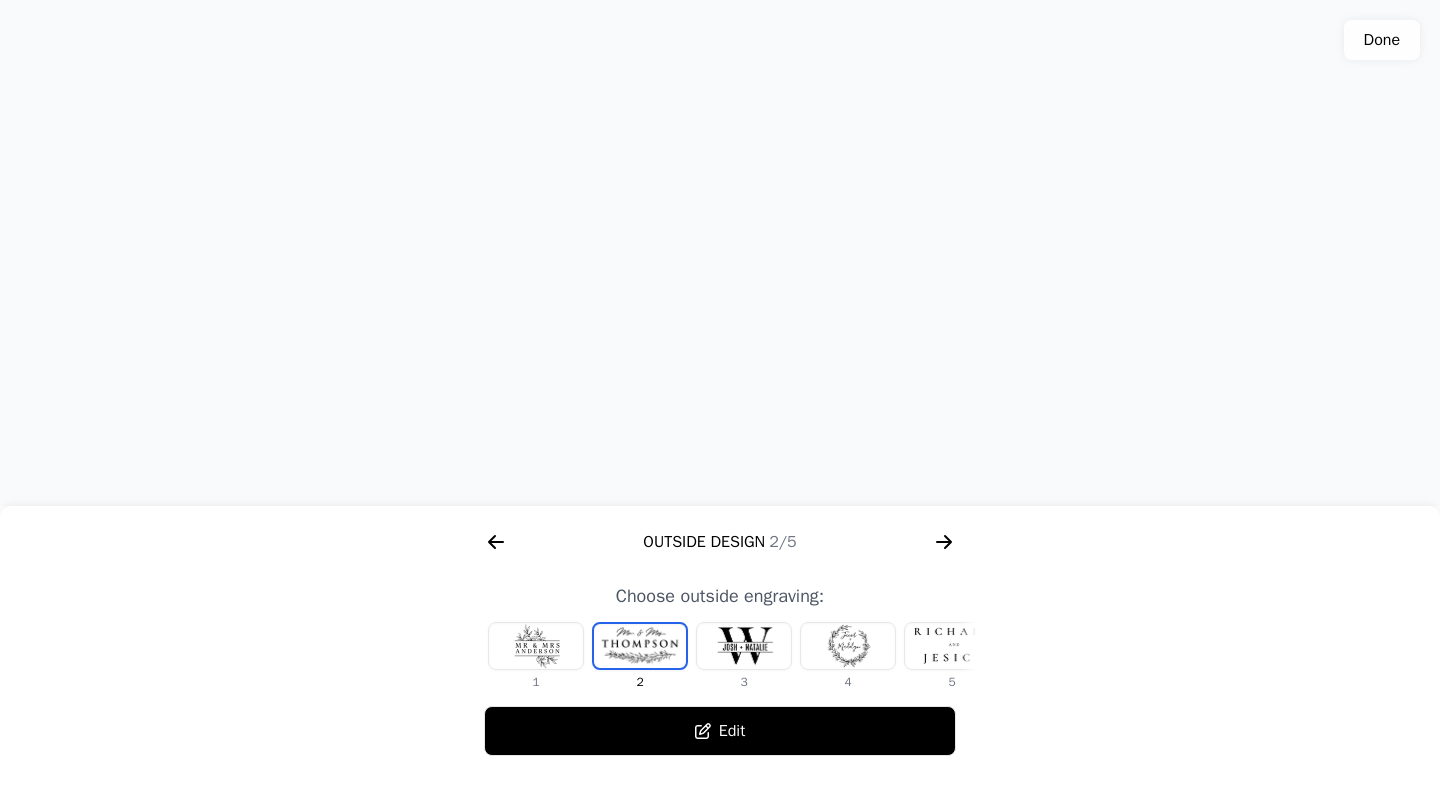 click at bounding box center [744, 646] 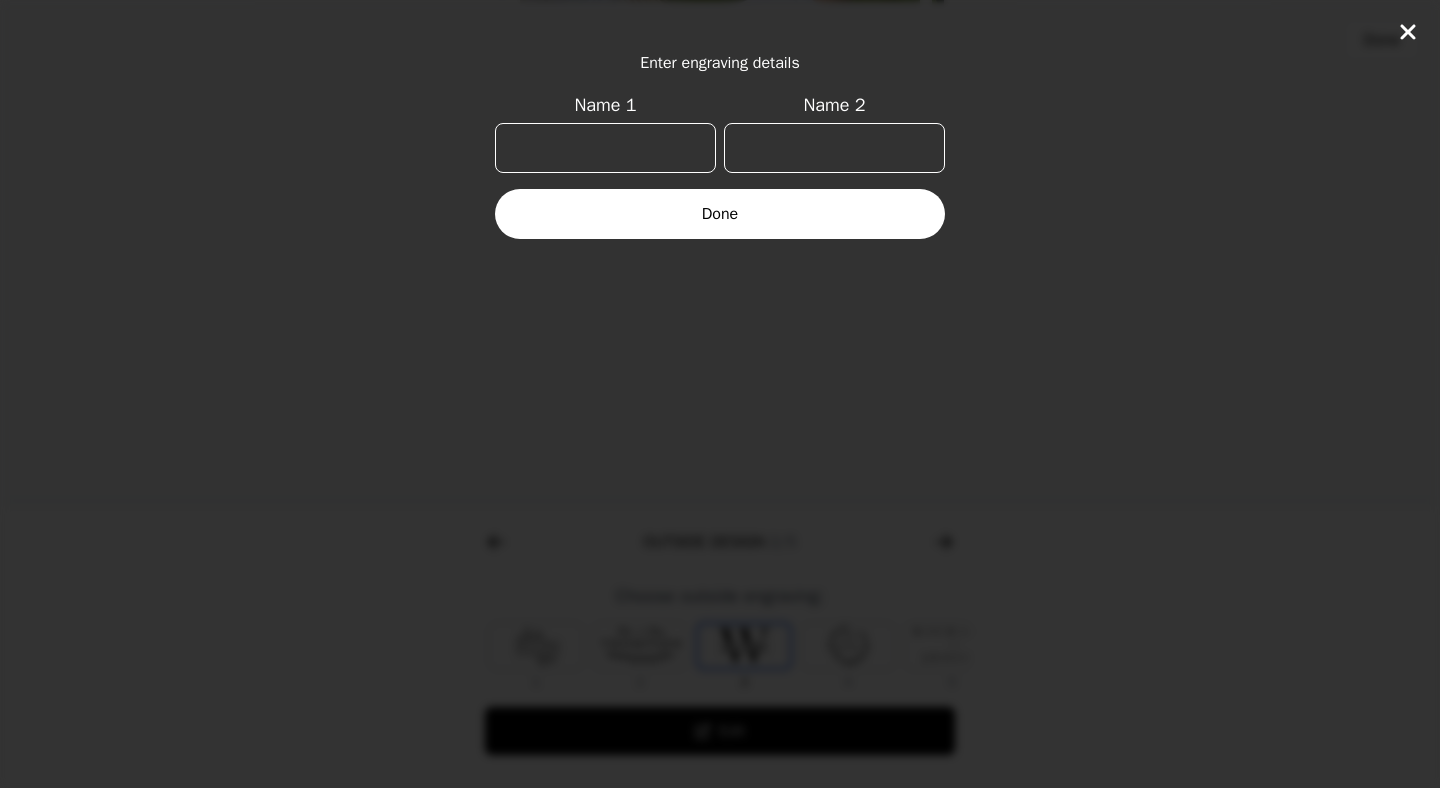 scroll, scrollTop: 0, scrollLeft: 24, axis: horizontal 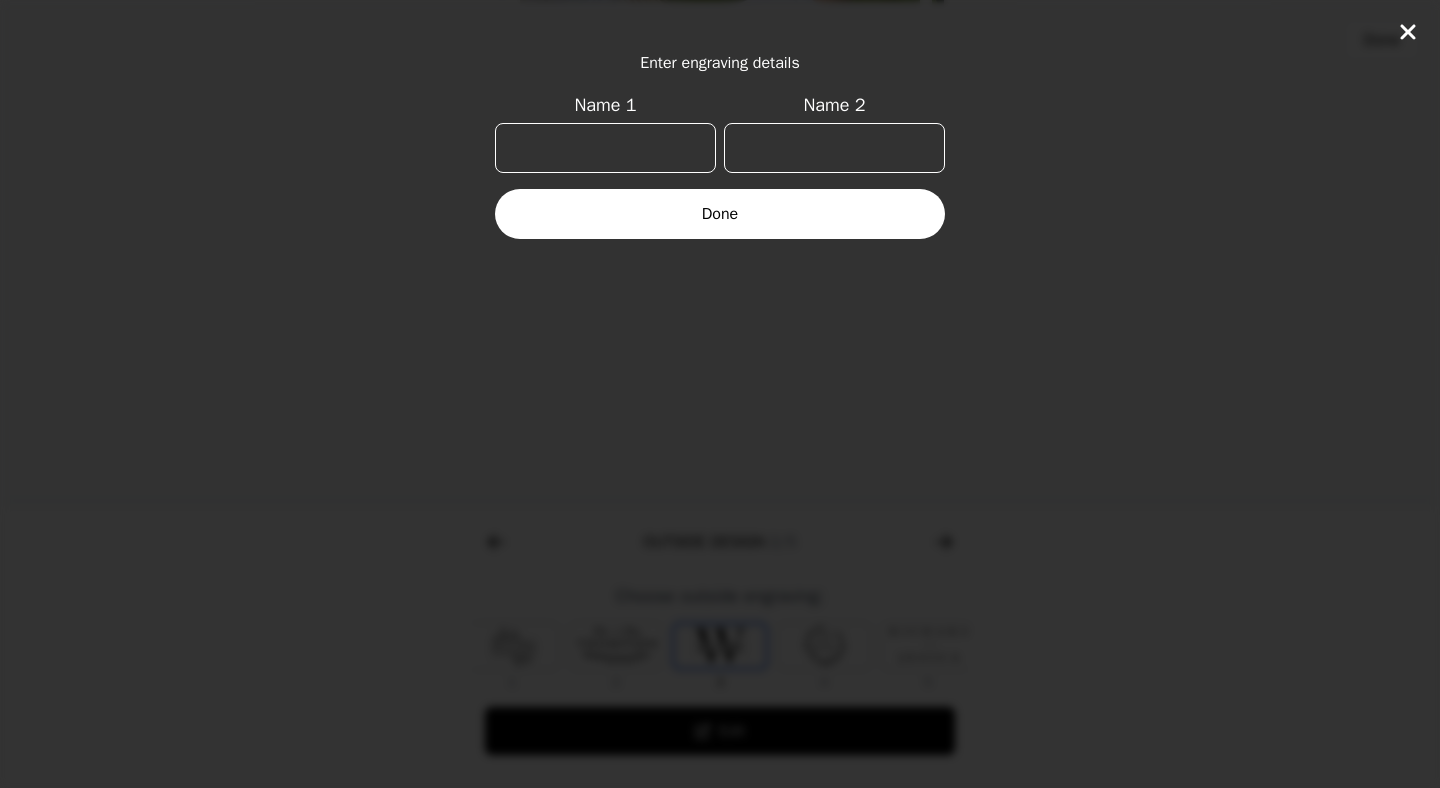 click on "Enter engraving details Name 1 Name 2 Done" 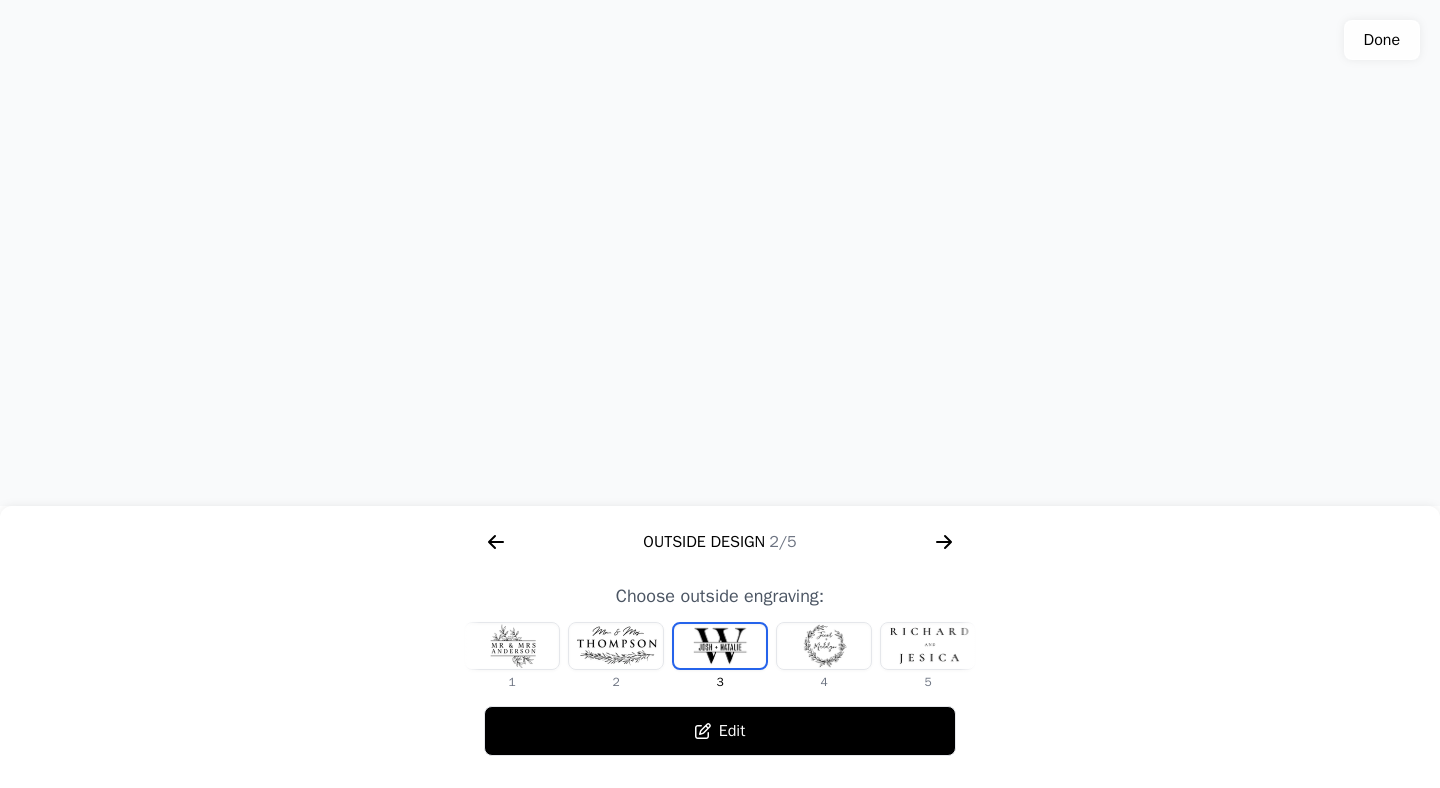click at bounding box center [824, 646] 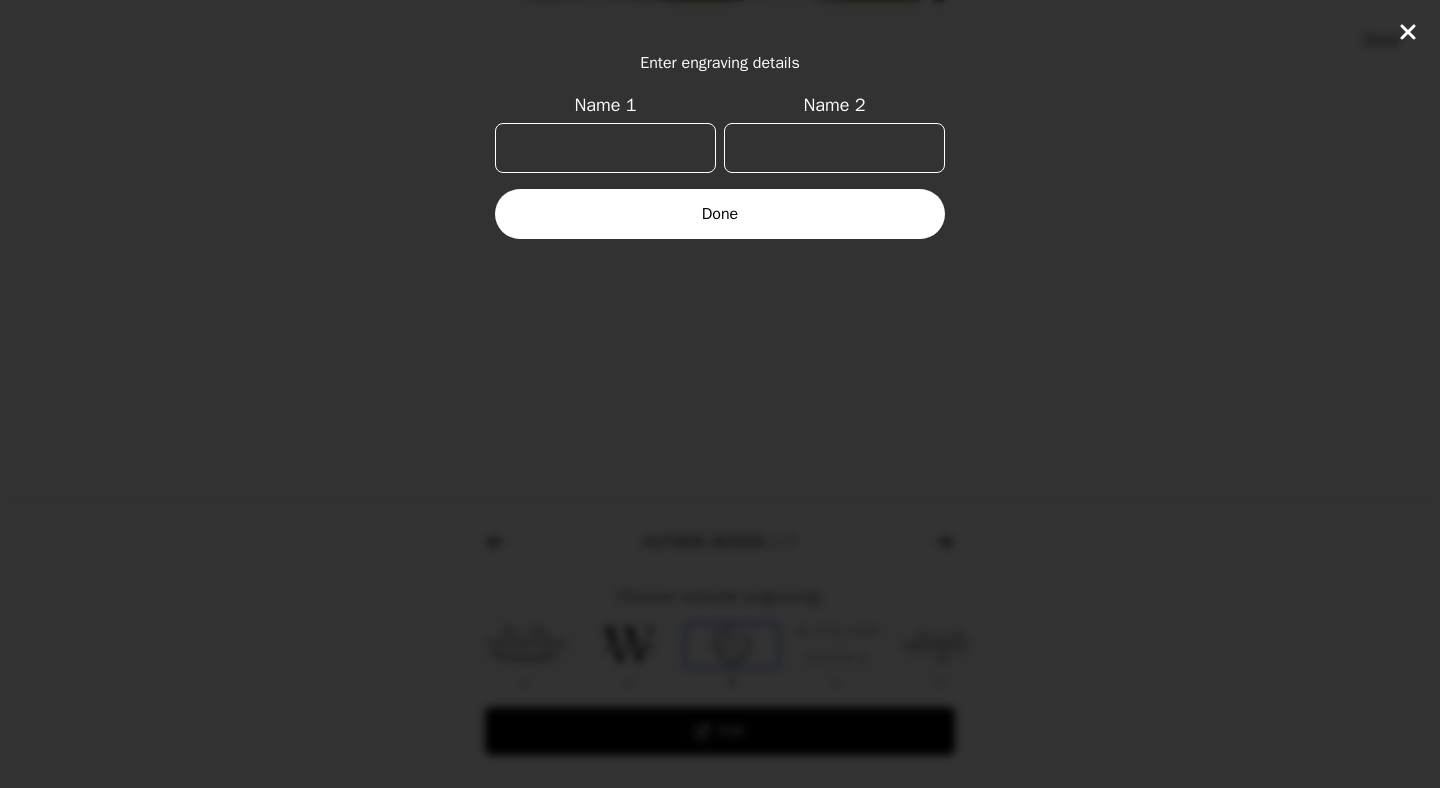 scroll, scrollTop: 0, scrollLeft: 128, axis: horizontal 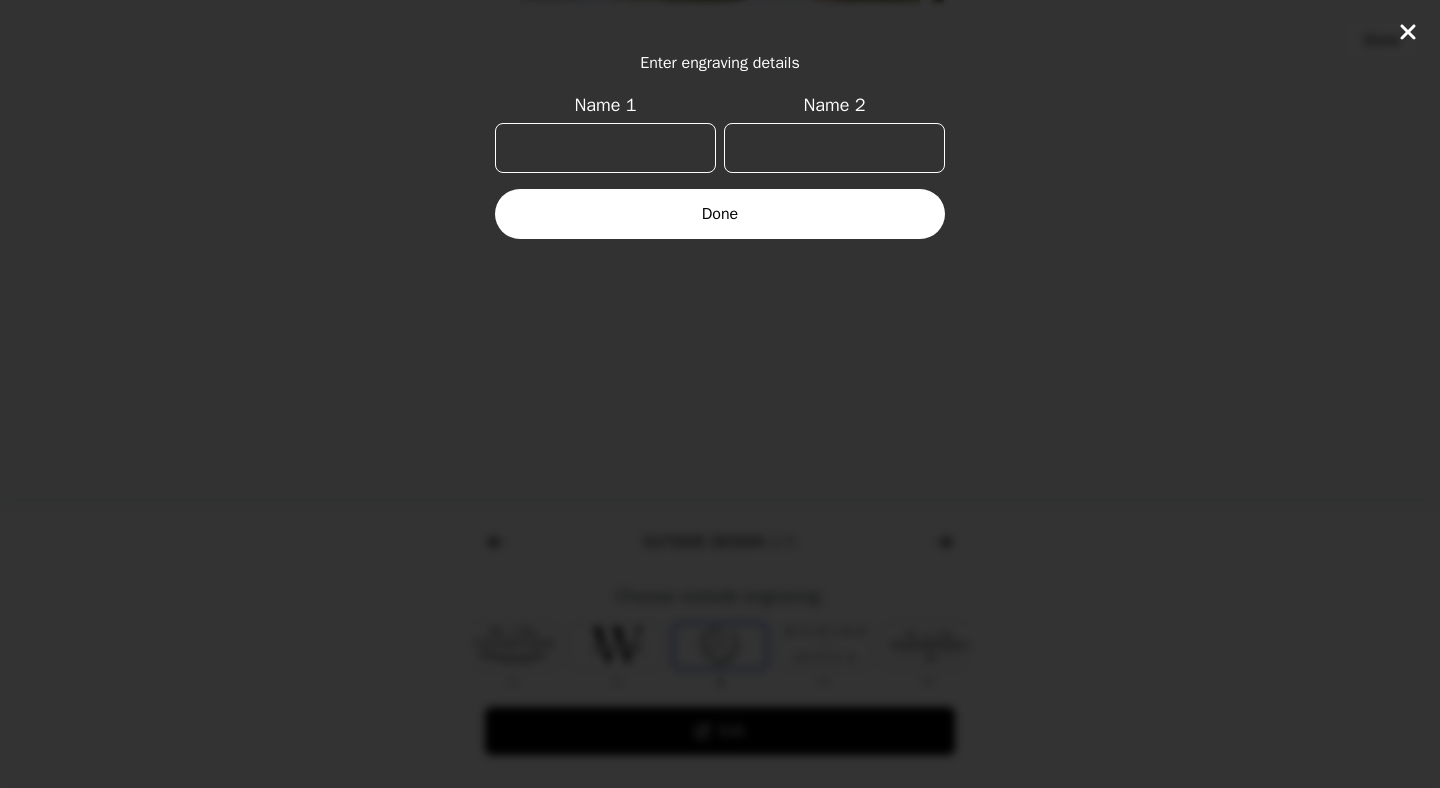click 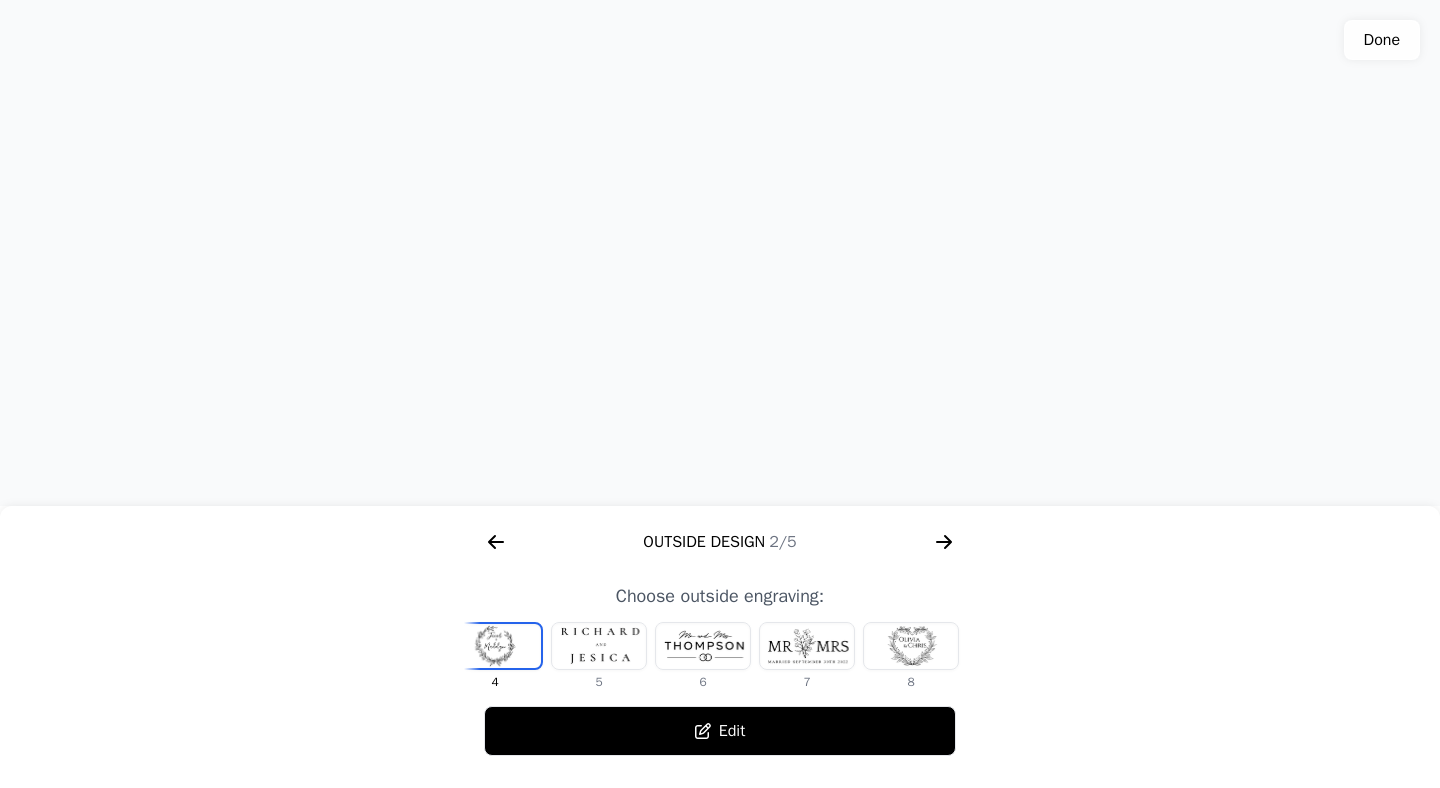 scroll, scrollTop: 0, scrollLeft: 372, axis: horizontal 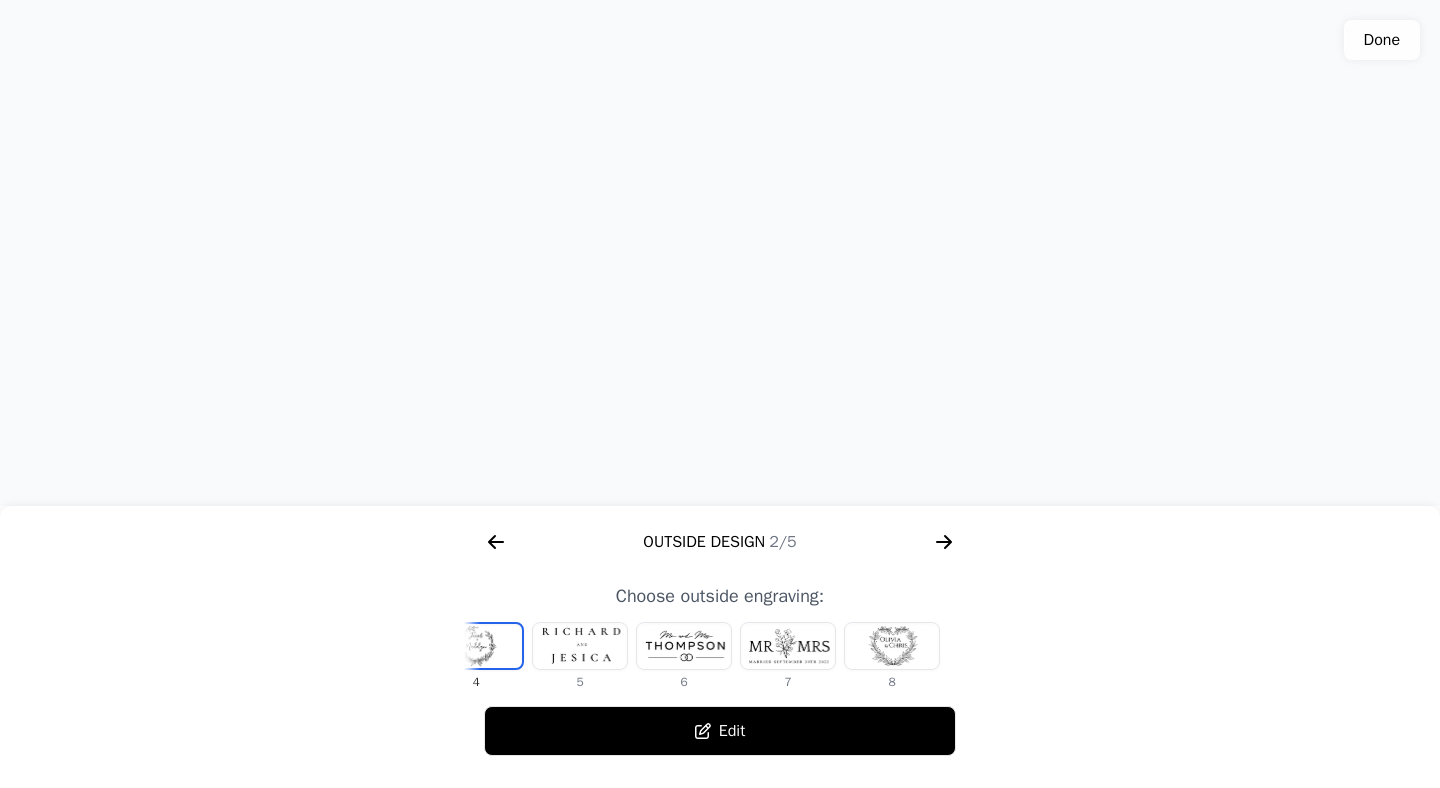 click at bounding box center [788, 646] 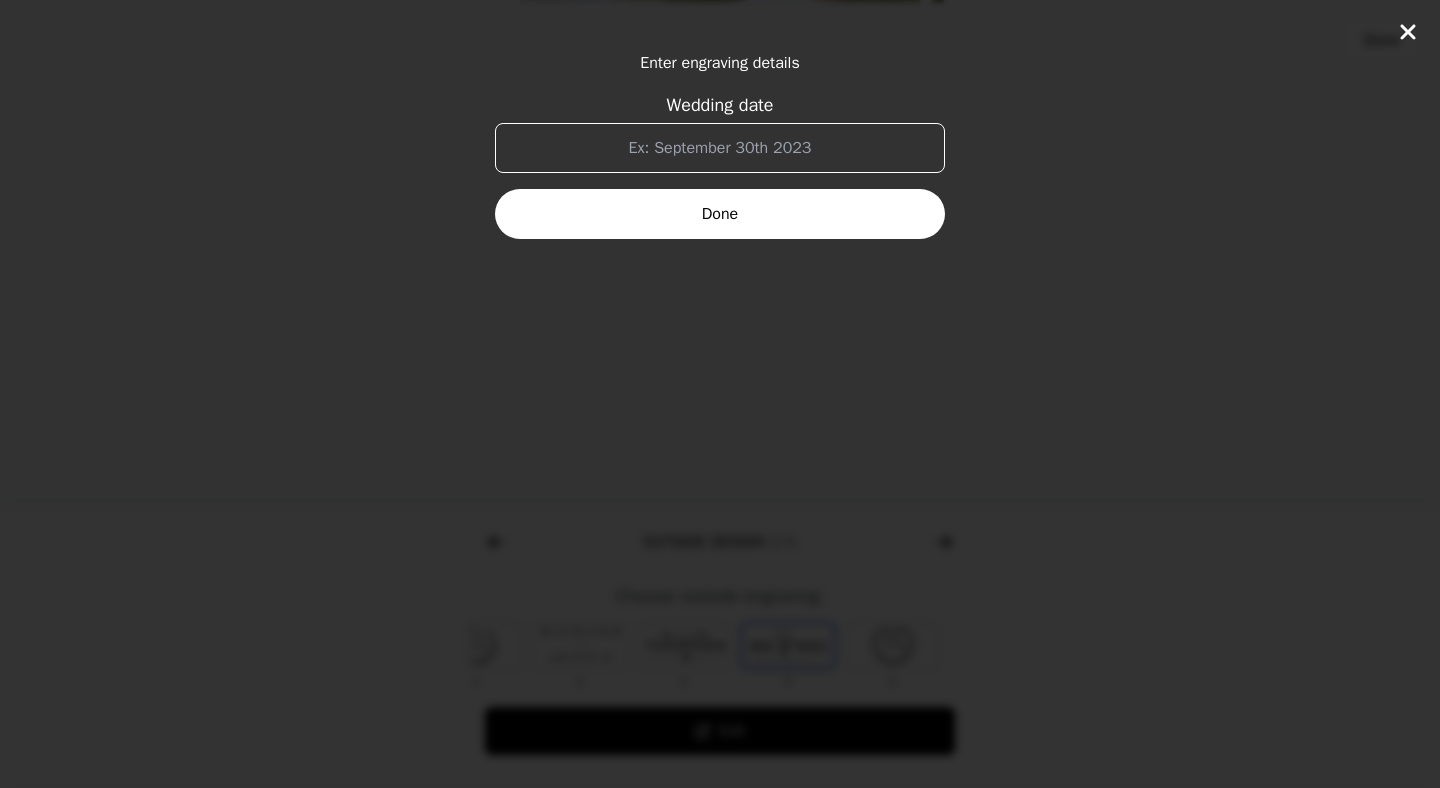 click 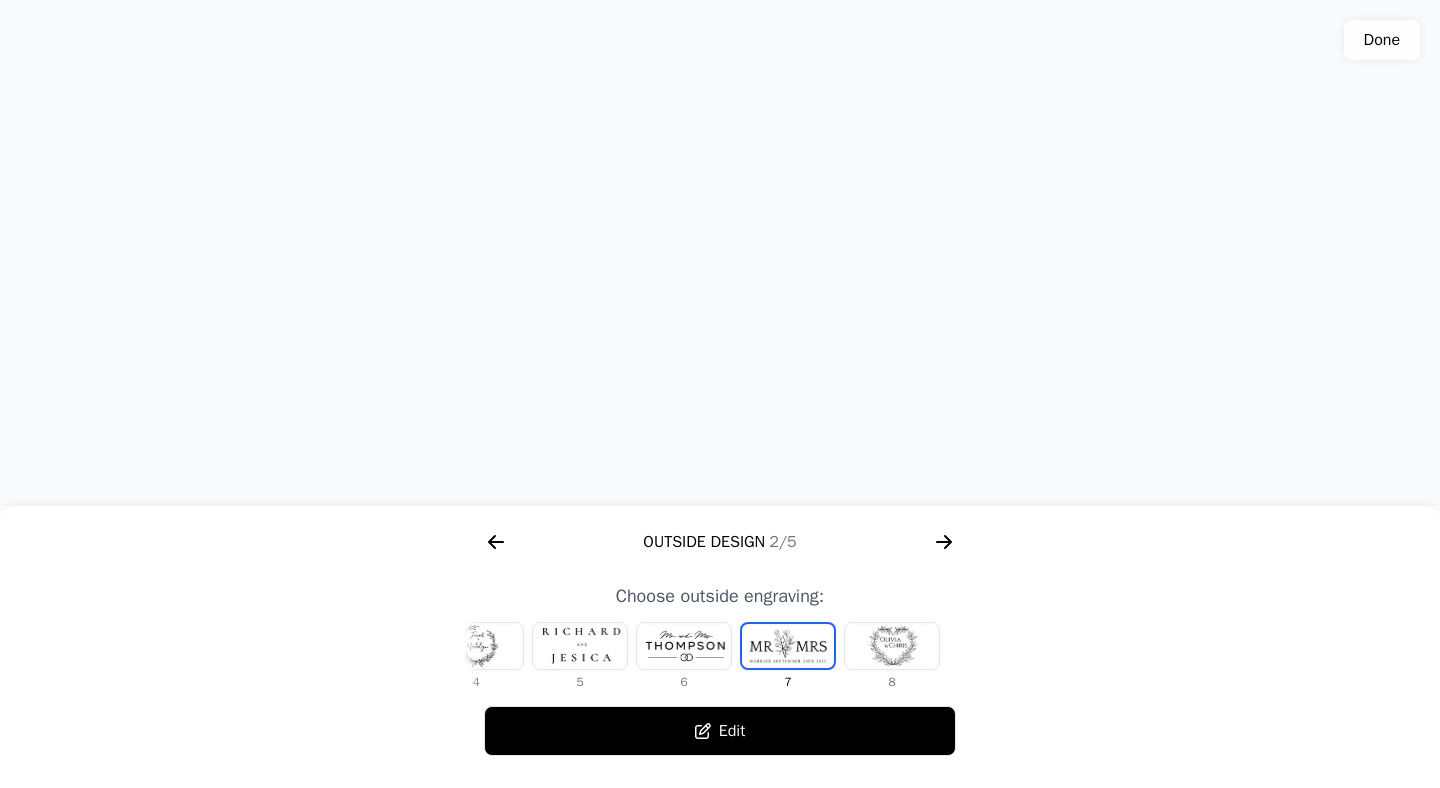 scroll, scrollTop: 0, scrollLeft: 0, axis: both 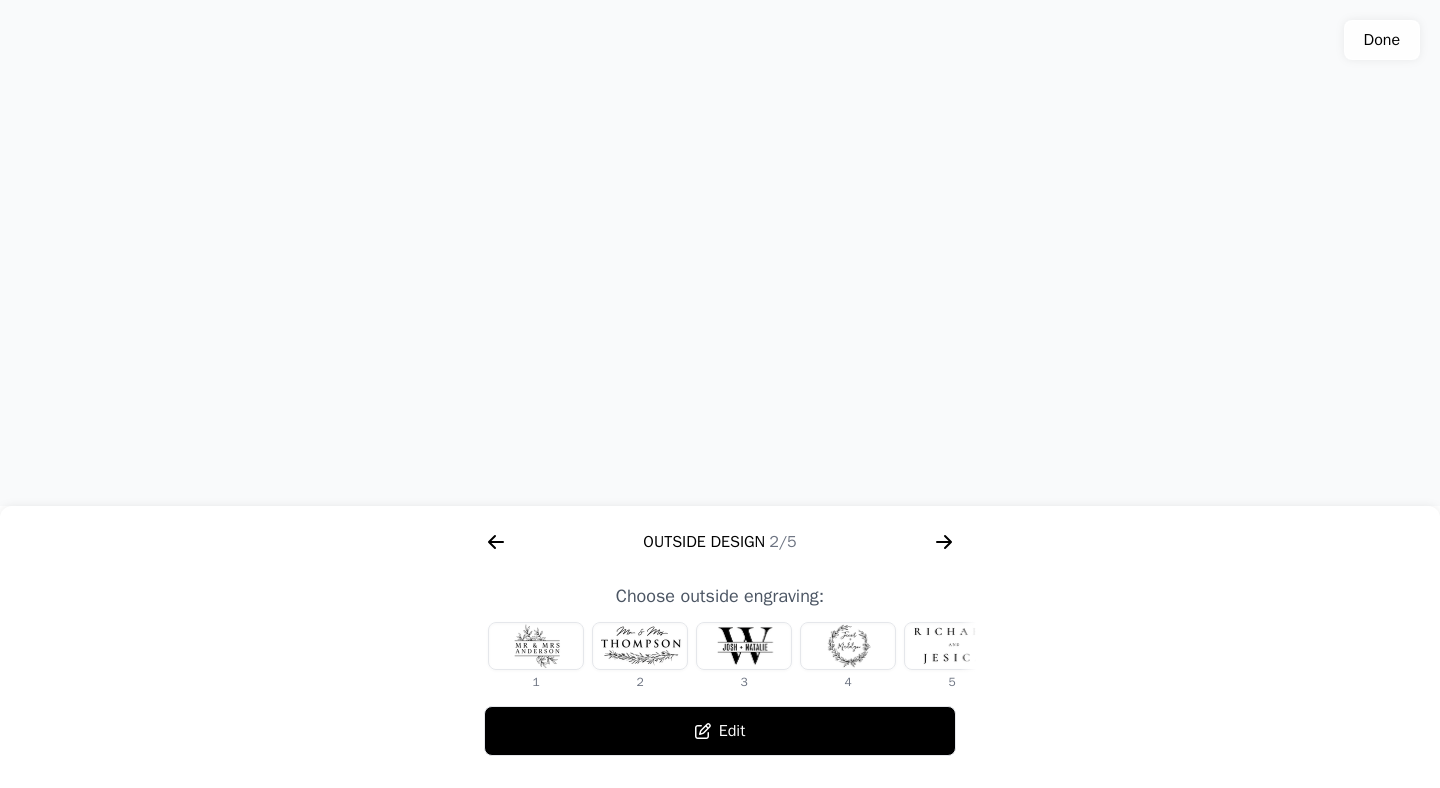 click at bounding box center [536, 646] 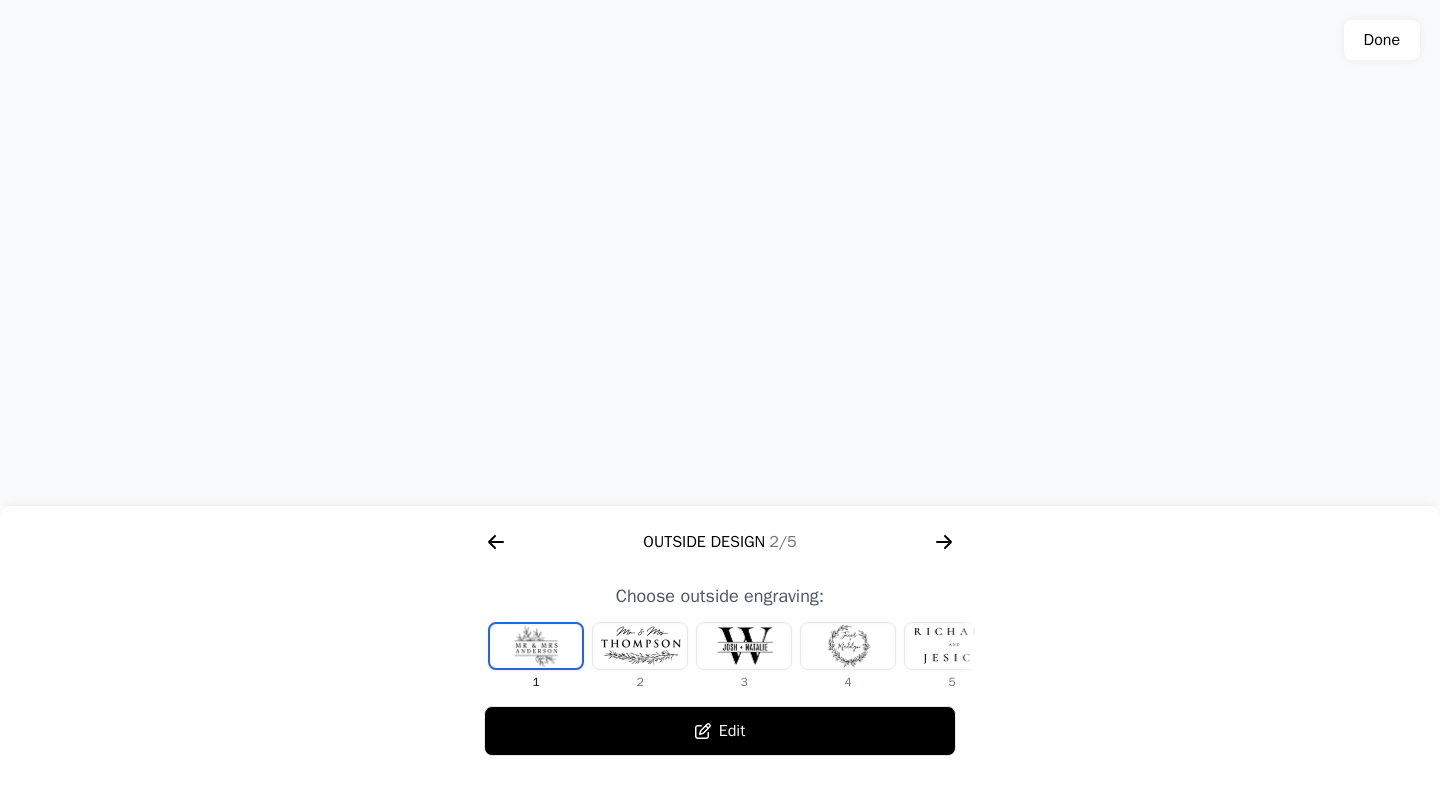 click at bounding box center [640, 646] 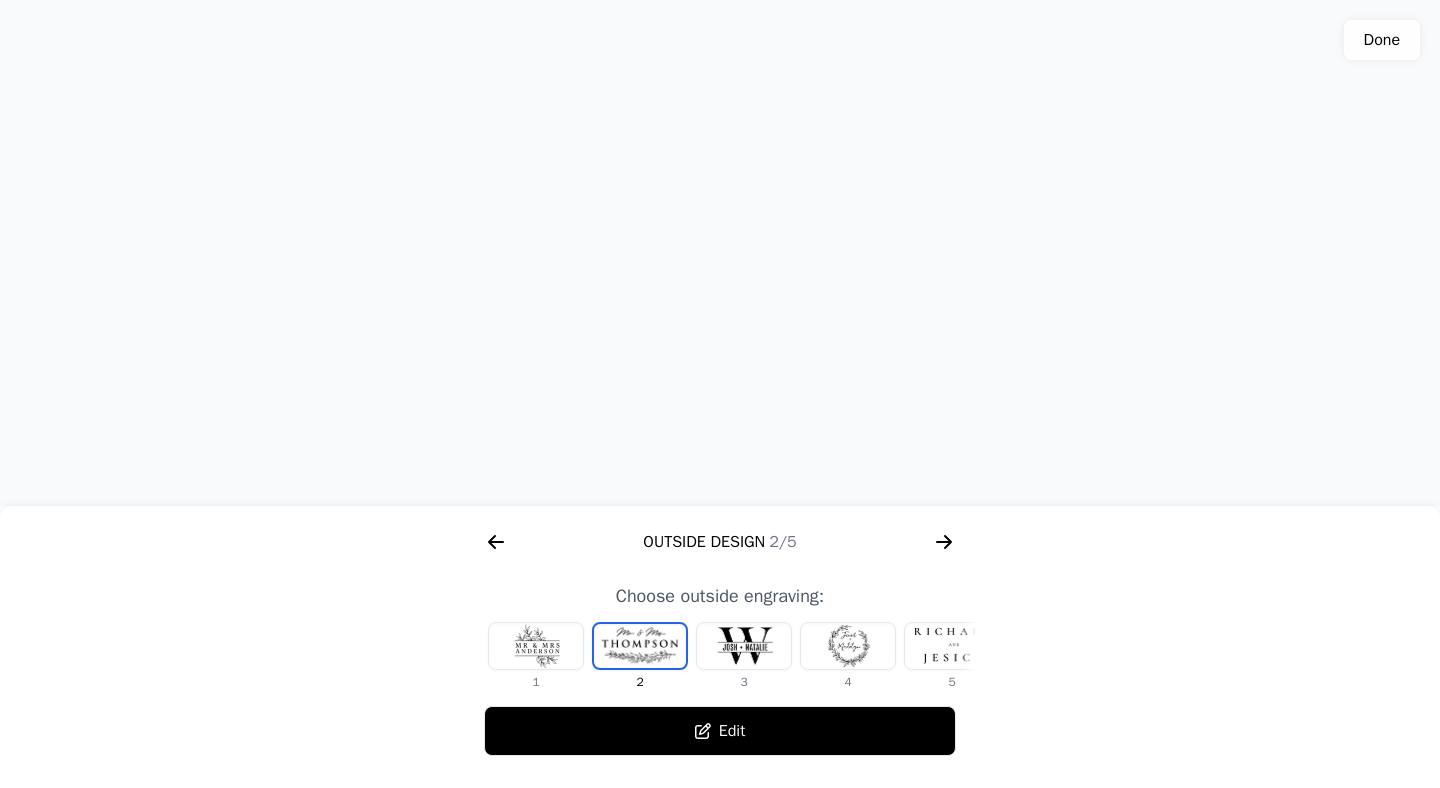 click at bounding box center [536, 646] 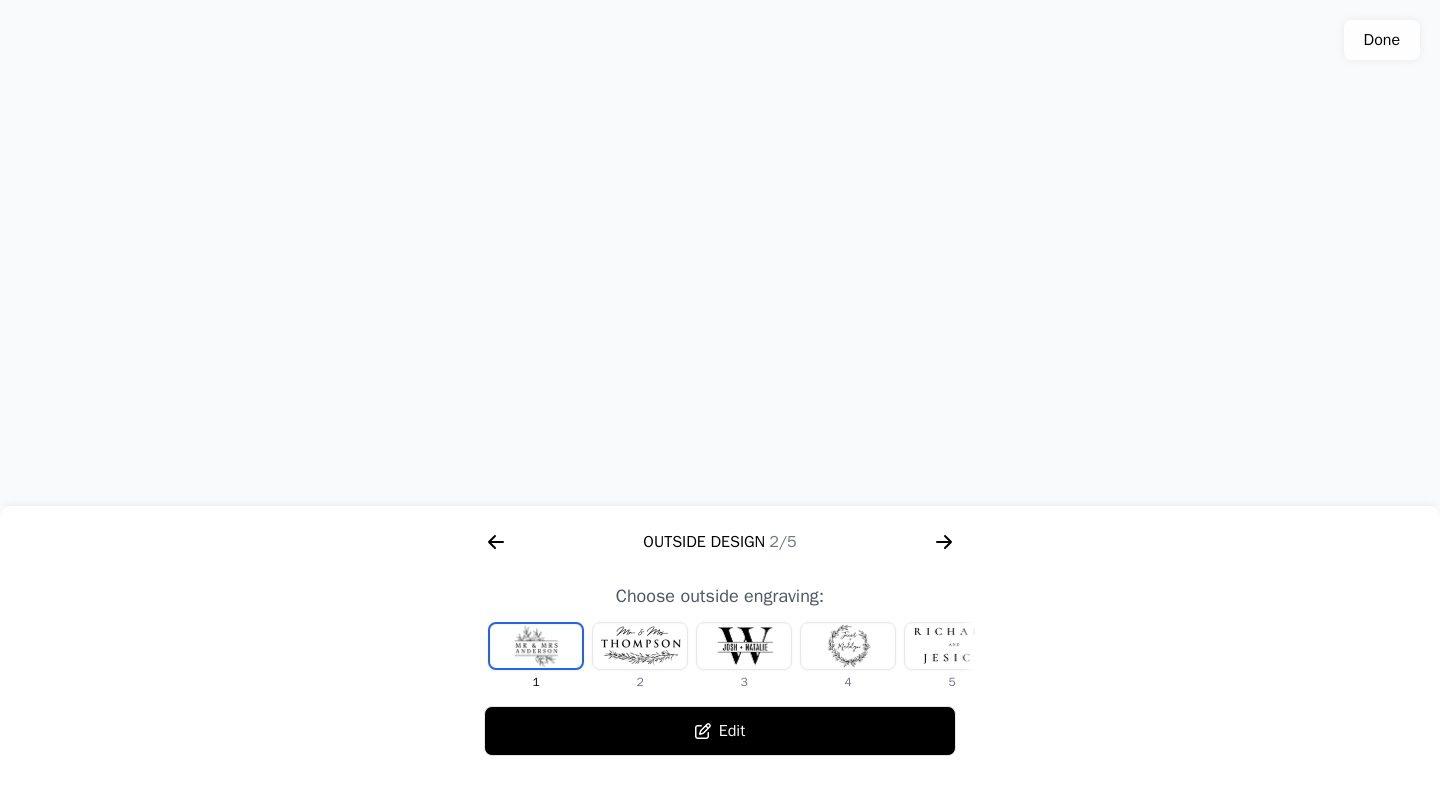 click at bounding box center (640, 646) 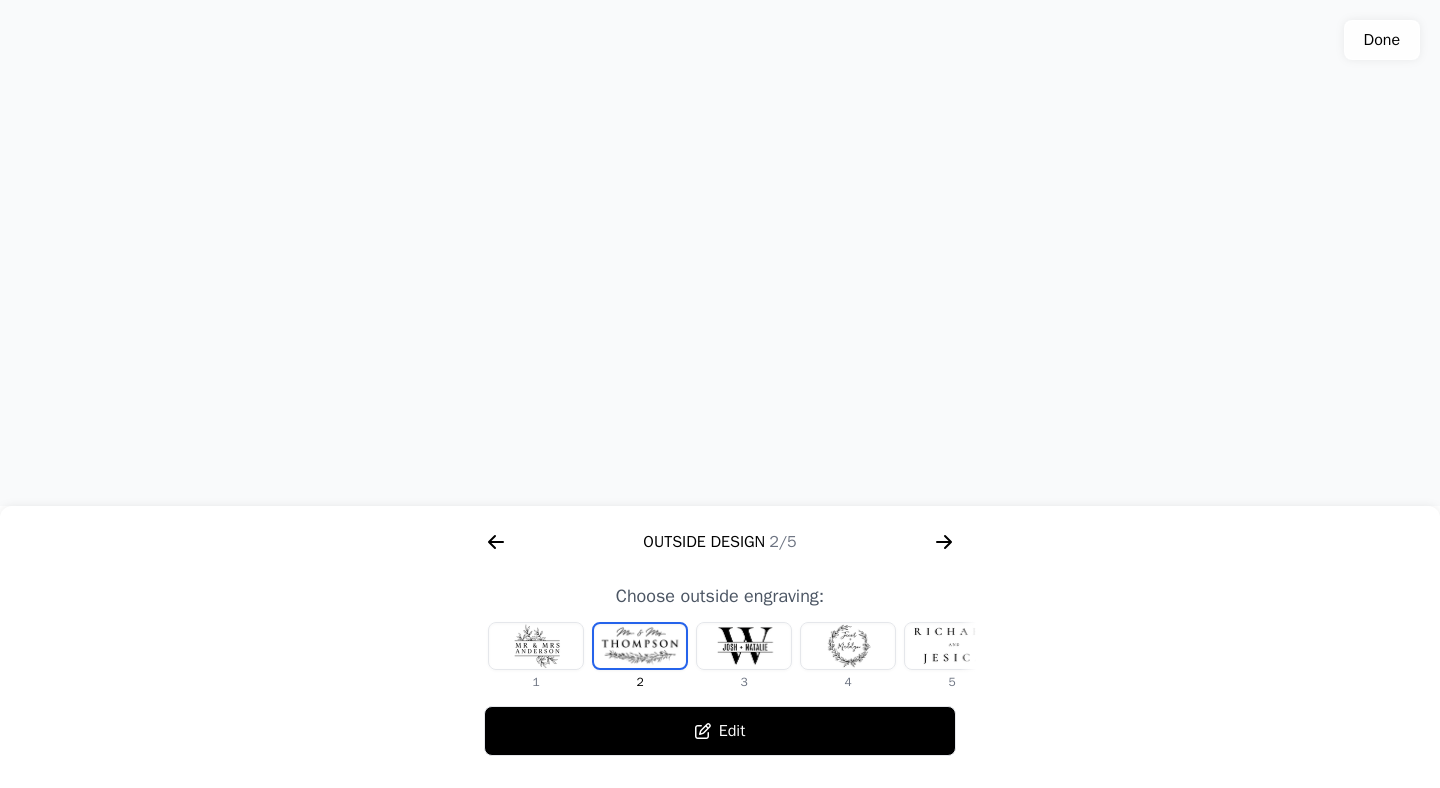 click on "Edit" at bounding box center [720, 731] 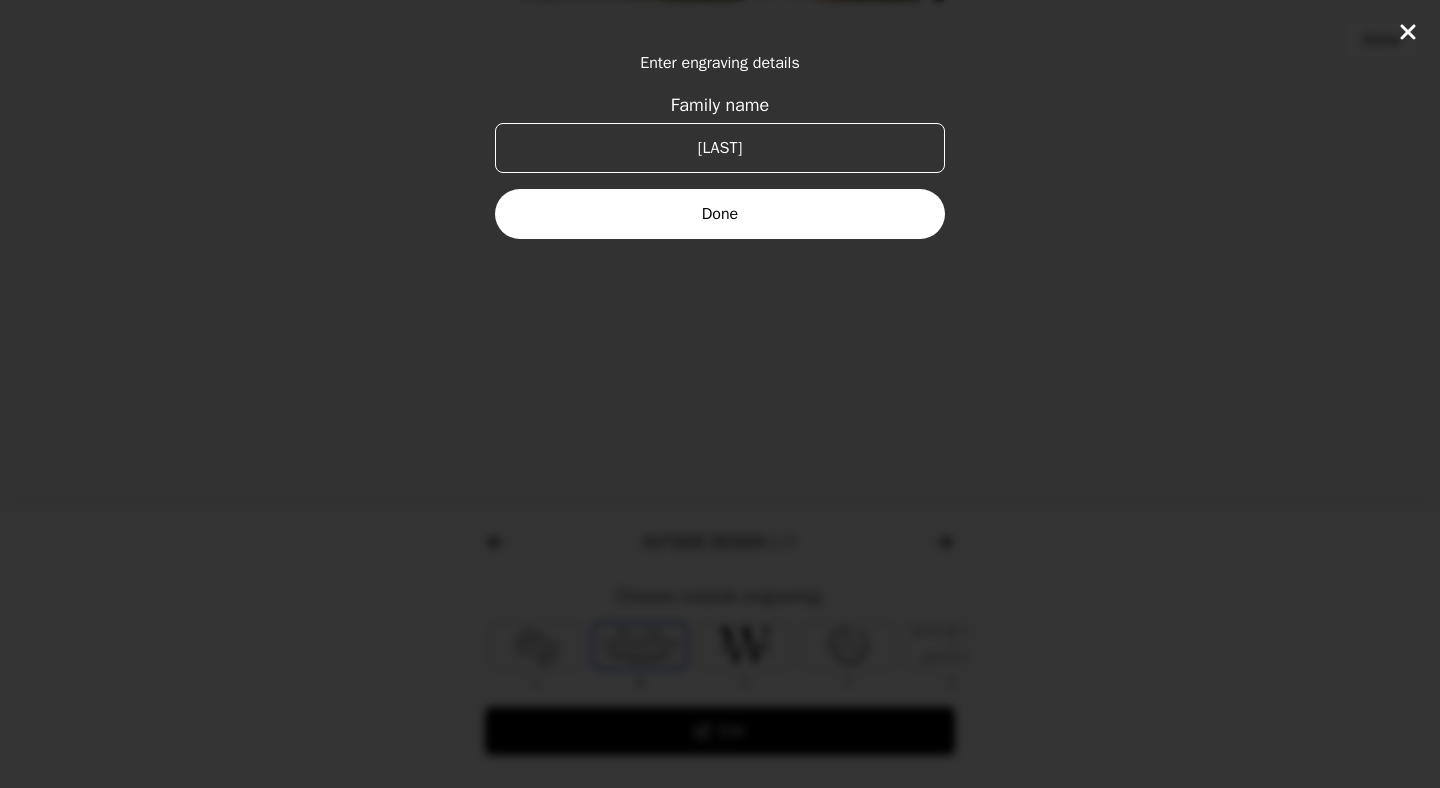 click on "Done" at bounding box center [720, 214] 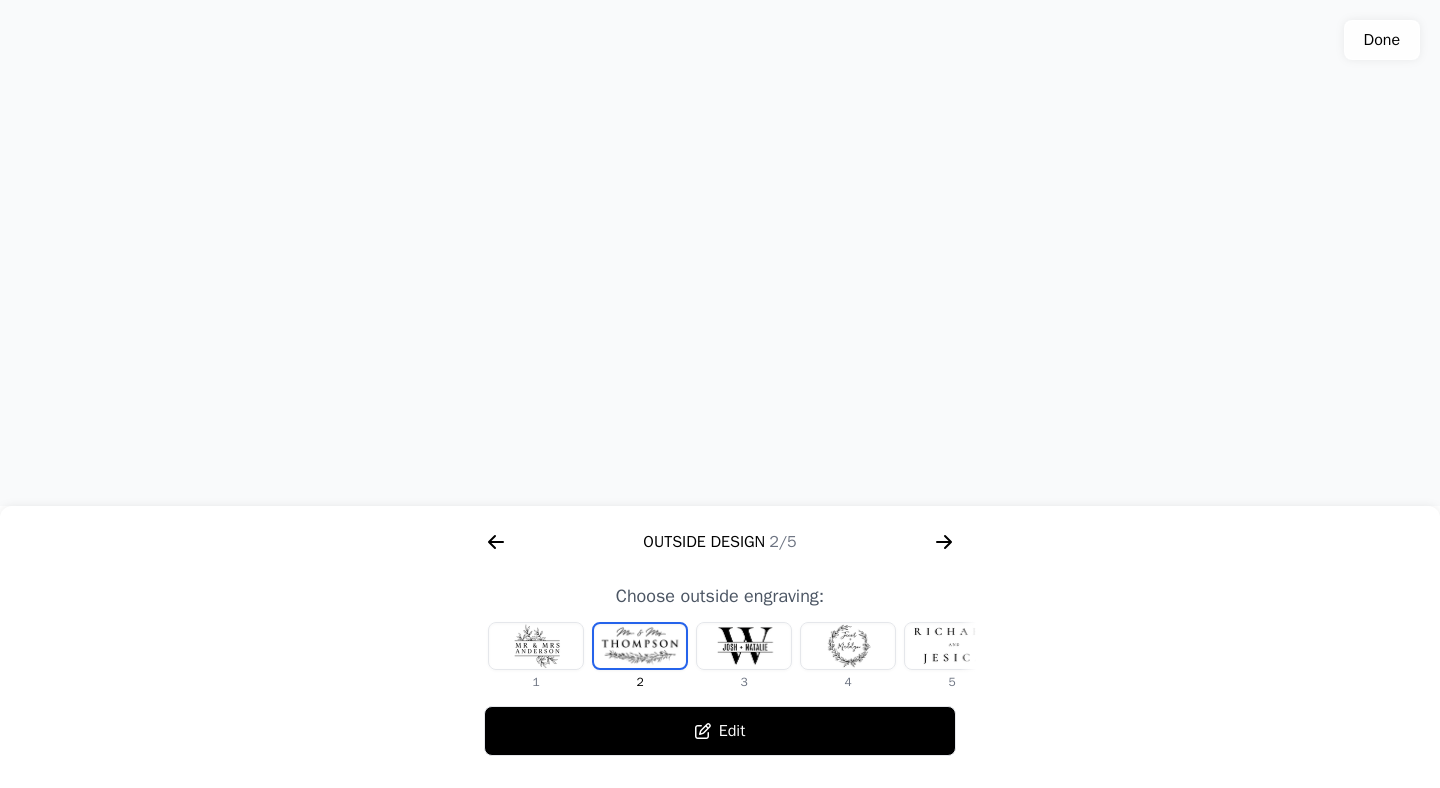 click 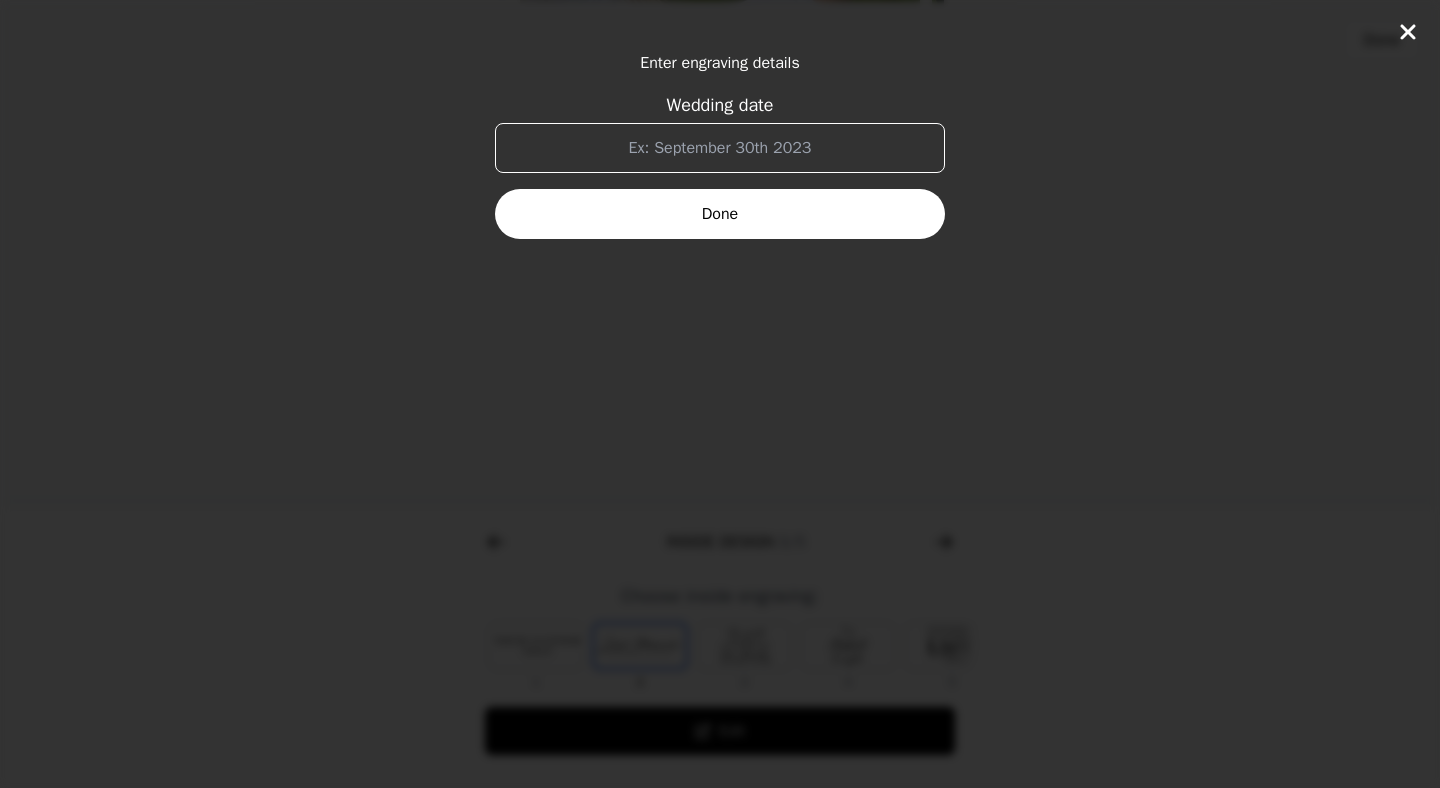 scroll, scrollTop: 0, scrollLeft: 1280, axis: horizontal 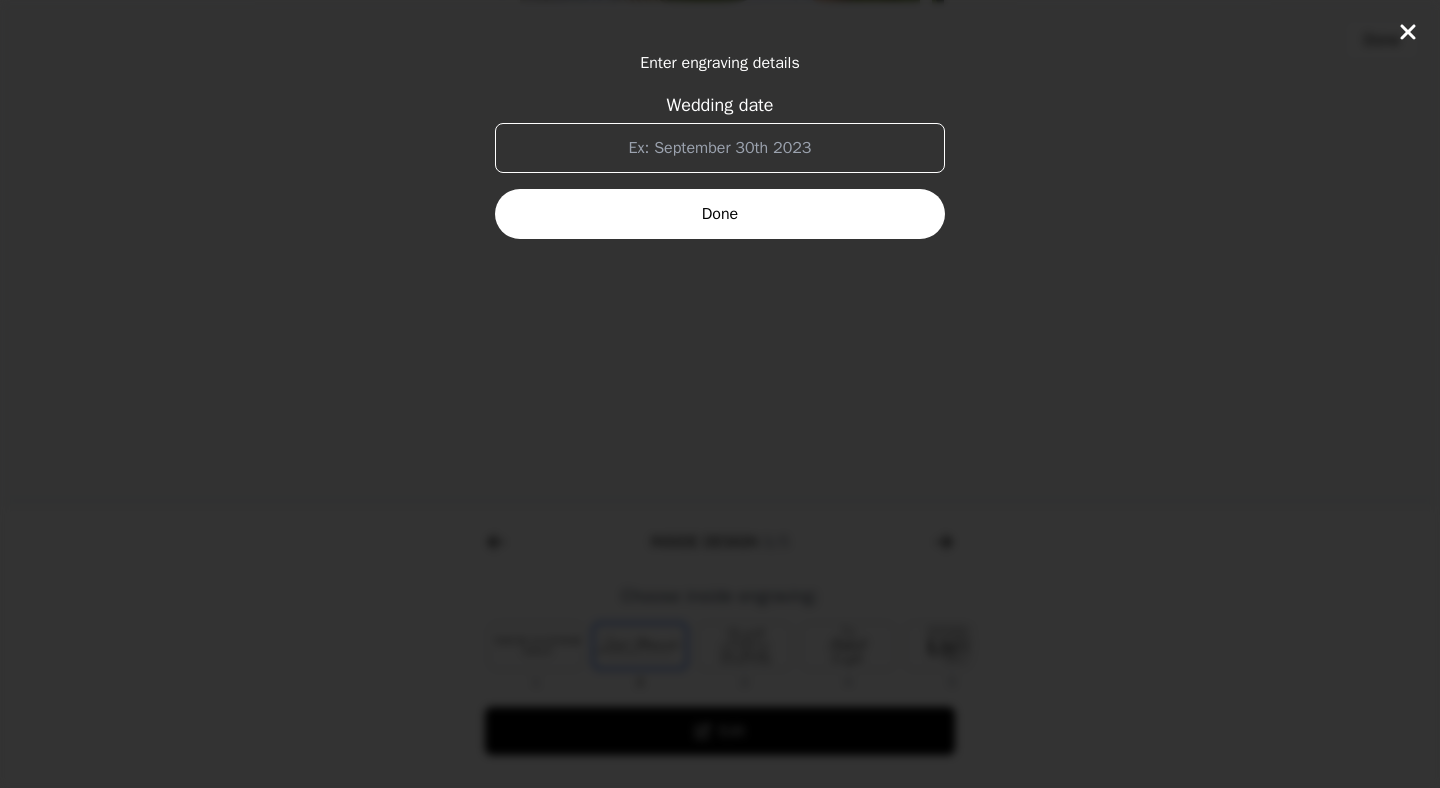click on "Wedding date" at bounding box center [720, 148] 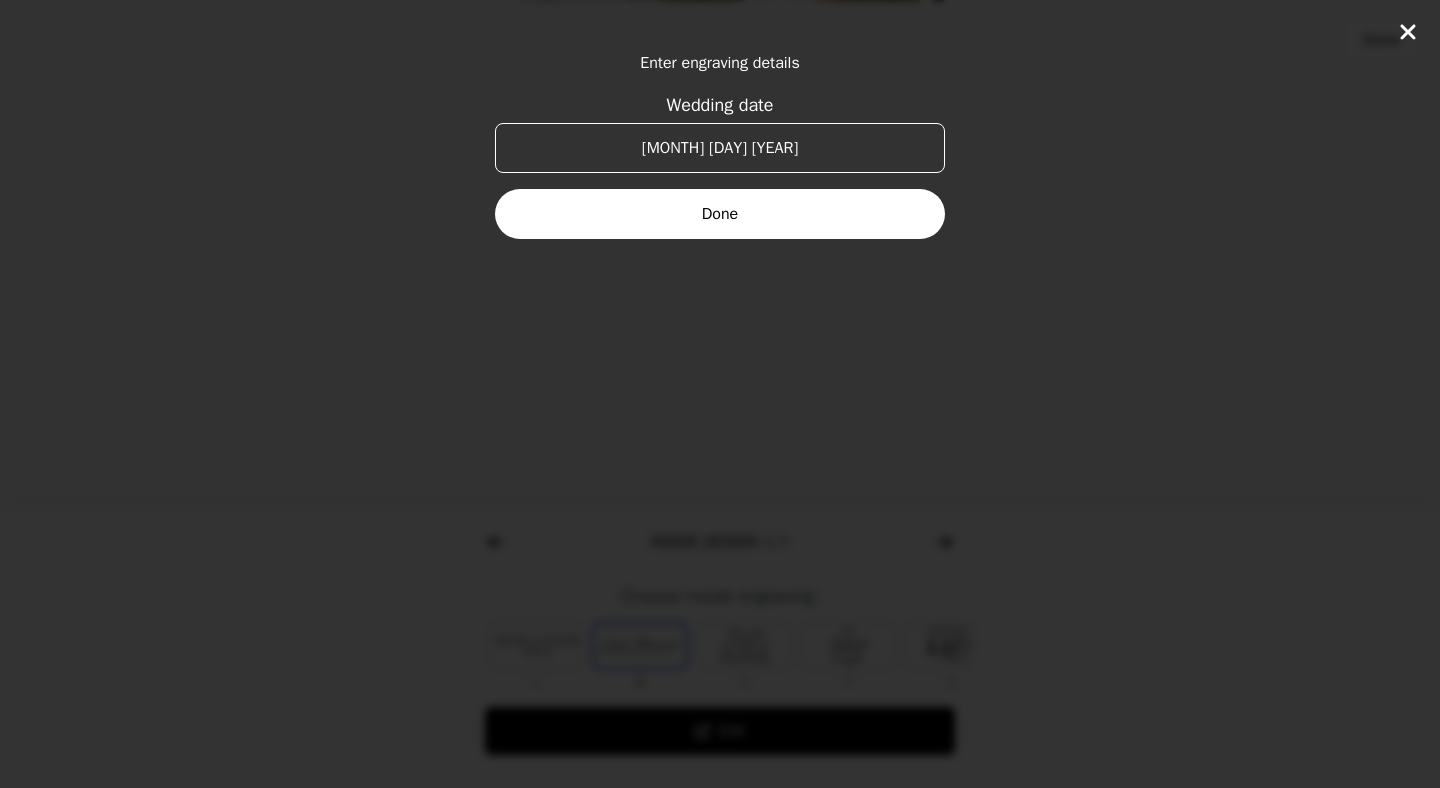 type on "[MONTH] [DAY] [YEAR]" 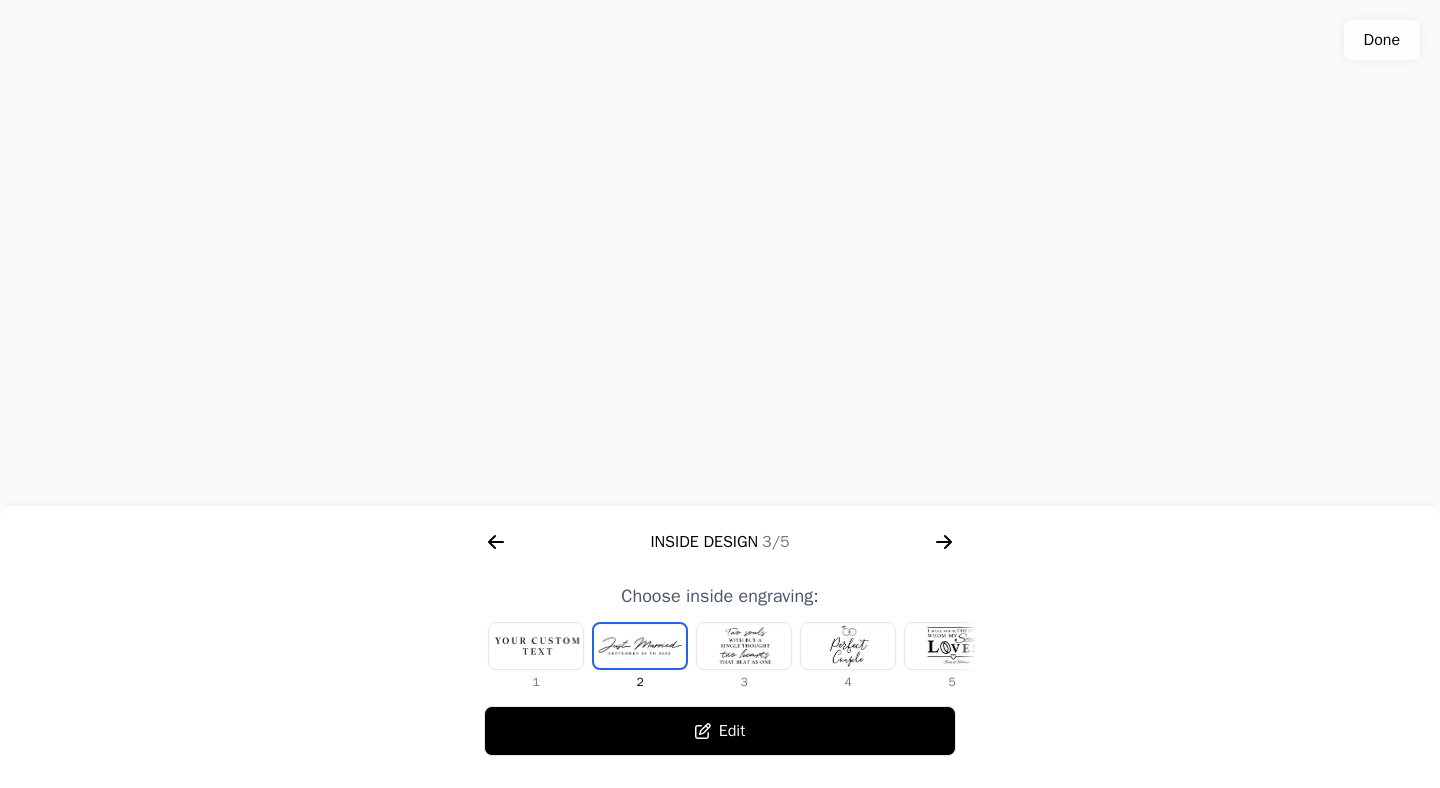 click at bounding box center (744, 646) 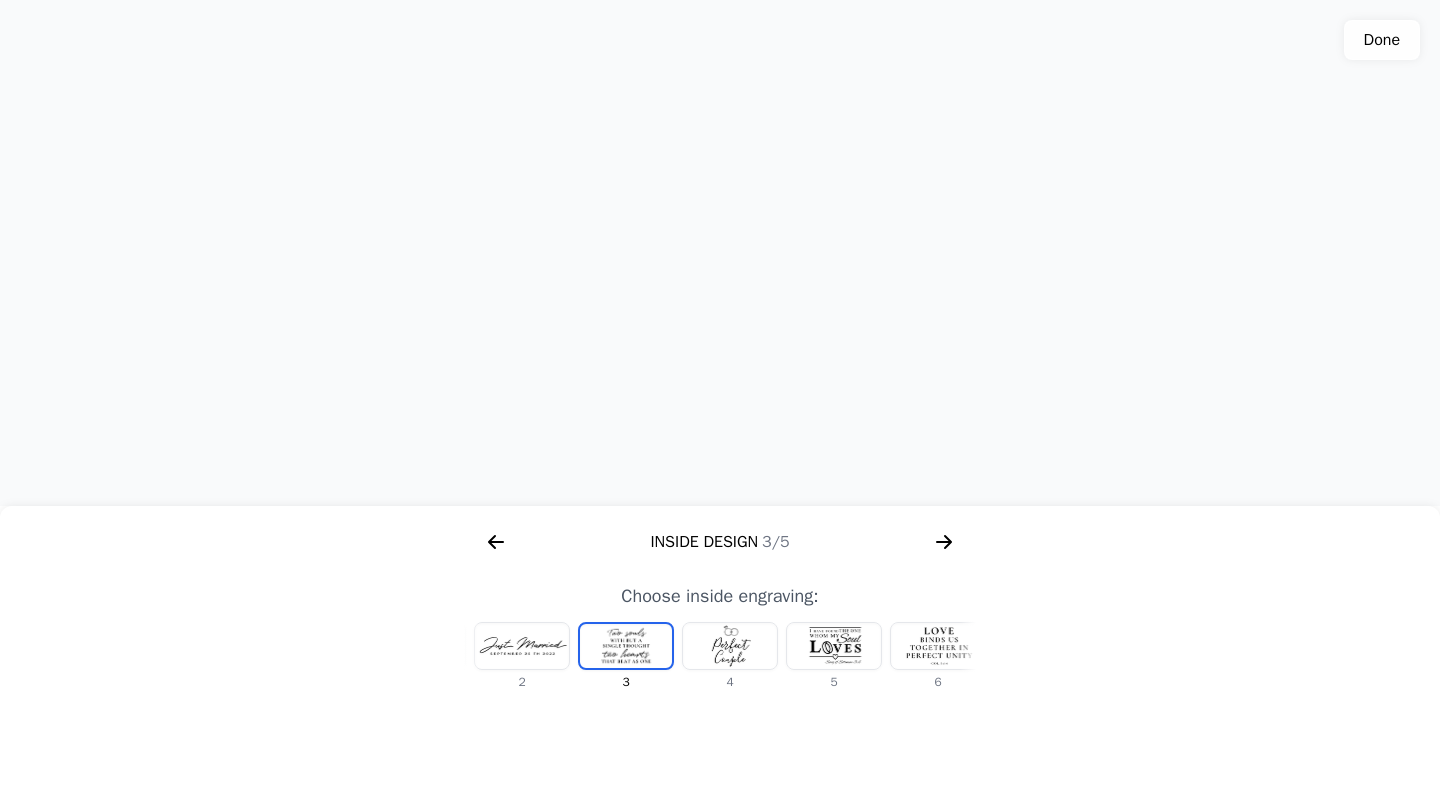 scroll, scrollTop: 0, scrollLeft: 120, axis: horizontal 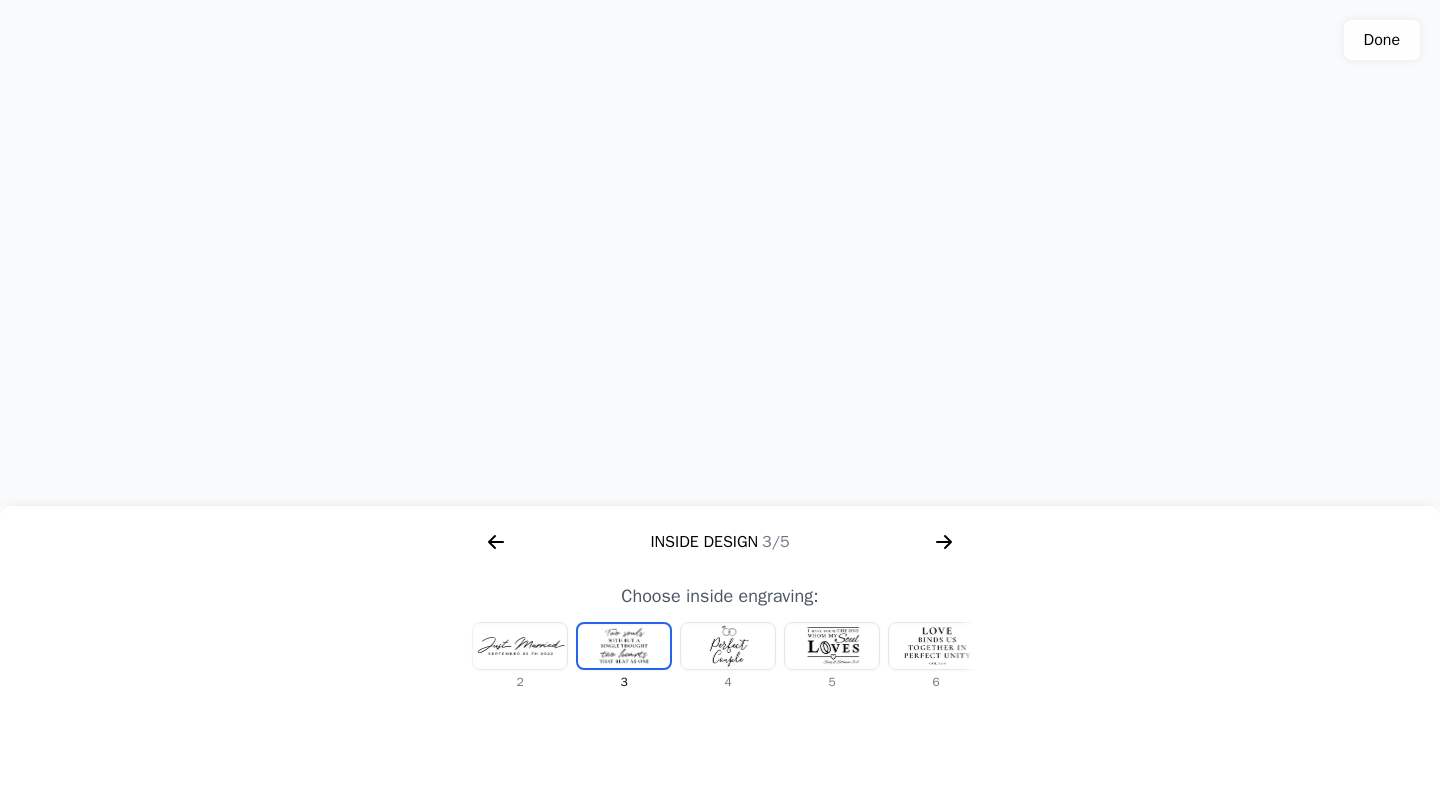click at bounding box center [832, 646] 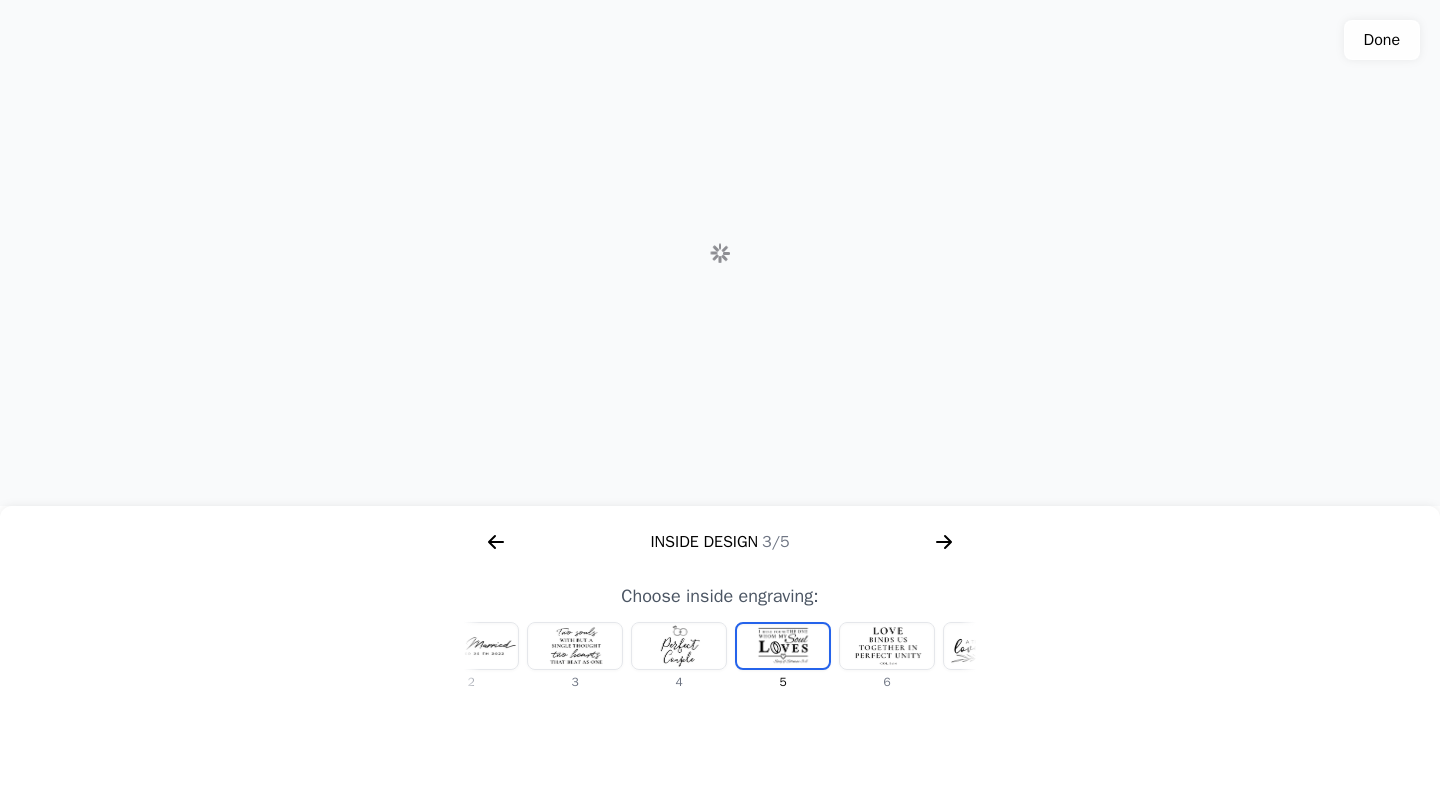 scroll, scrollTop: 0, scrollLeft: 232, axis: horizontal 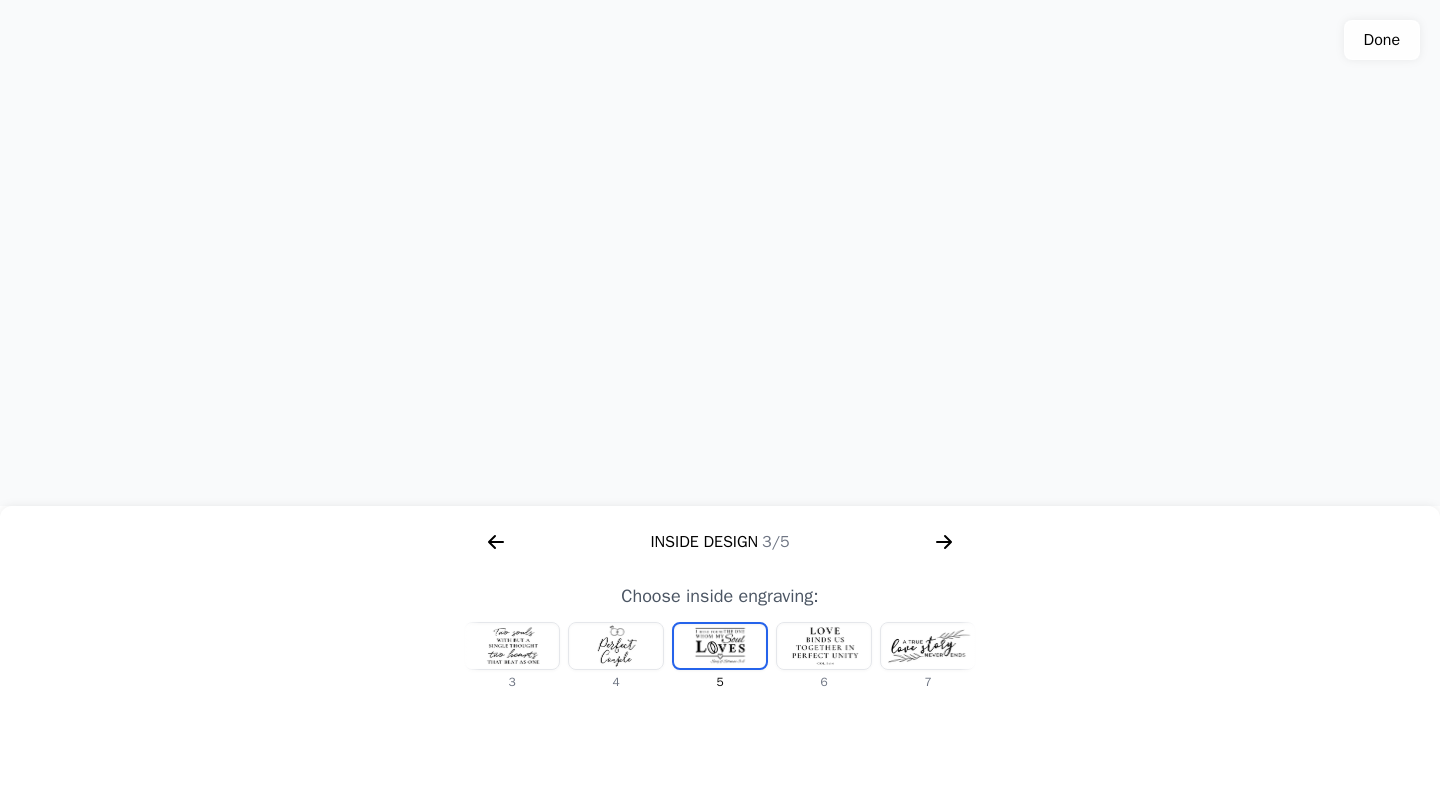 click at bounding box center (928, 646) 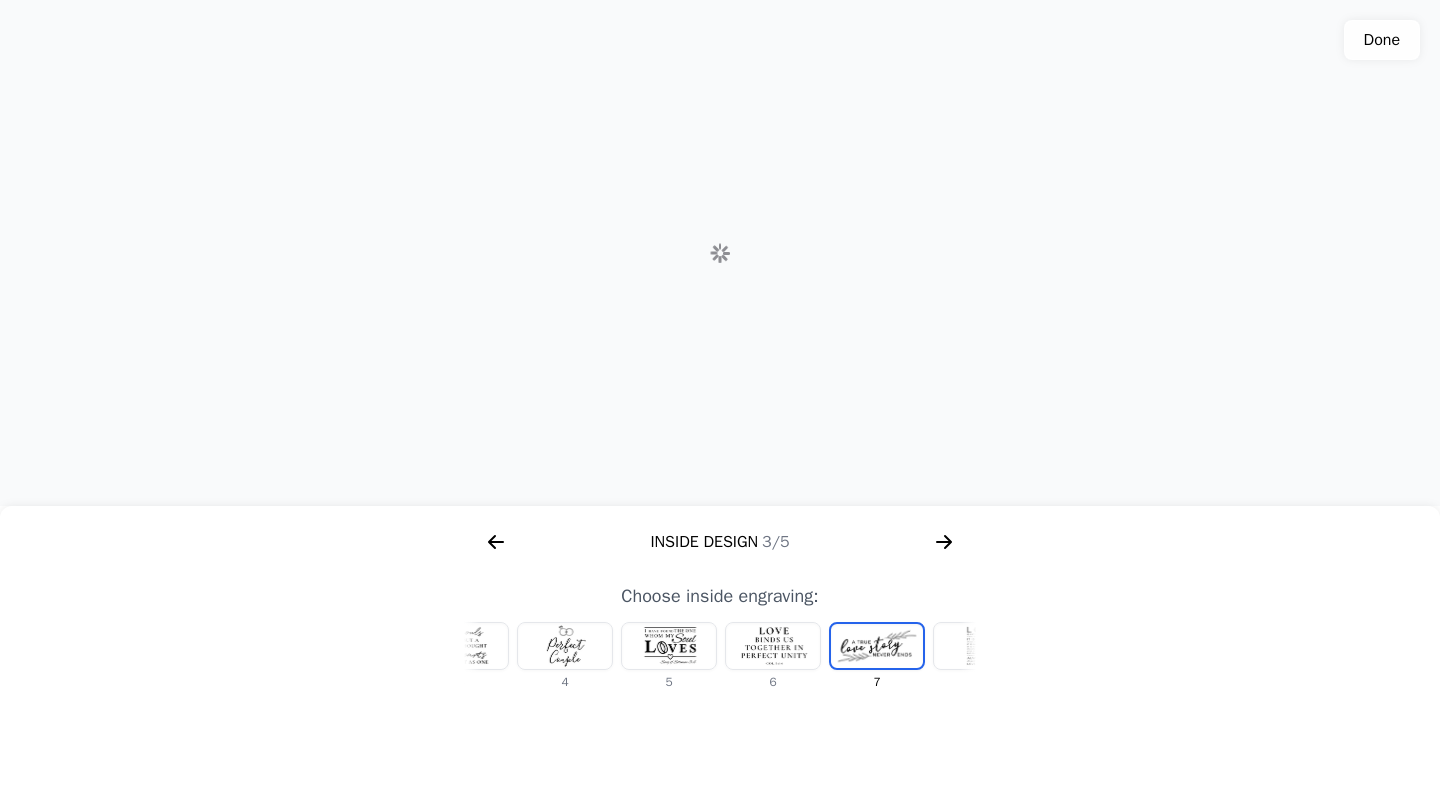 scroll, scrollTop: 0, scrollLeft: 440, axis: horizontal 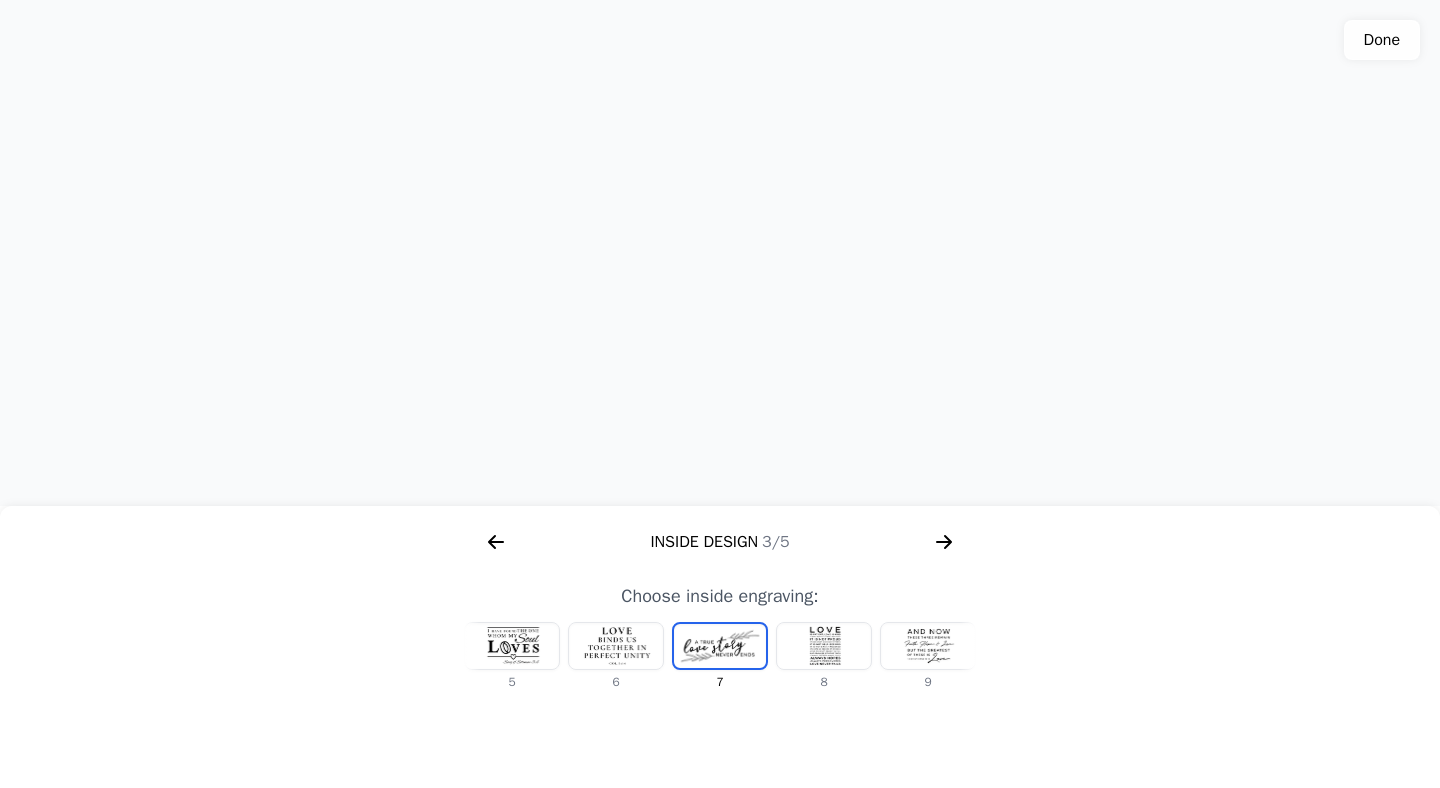 click at bounding box center [824, 646] 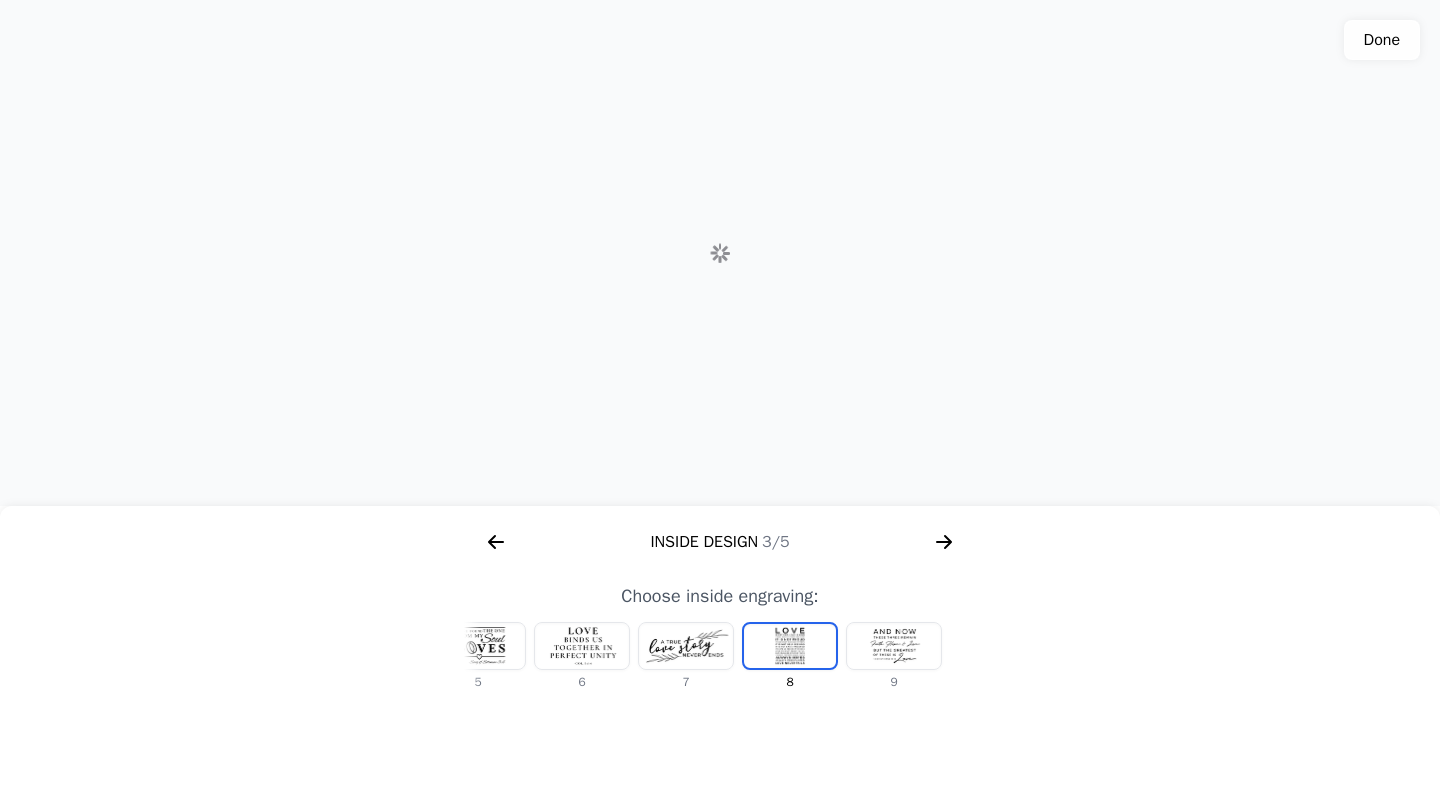 scroll, scrollTop: 0, scrollLeft: 476, axis: horizontal 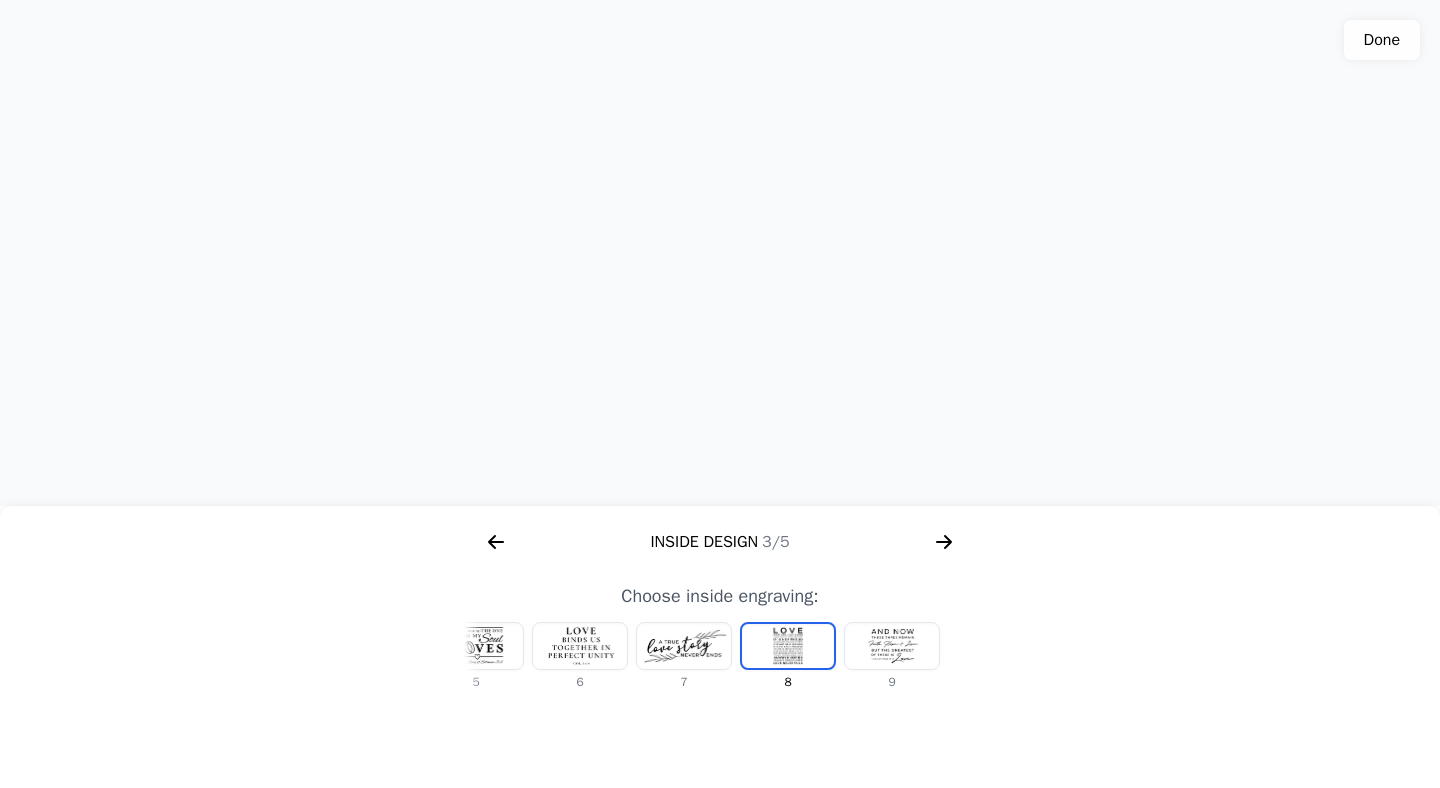 click at bounding box center [892, 646] 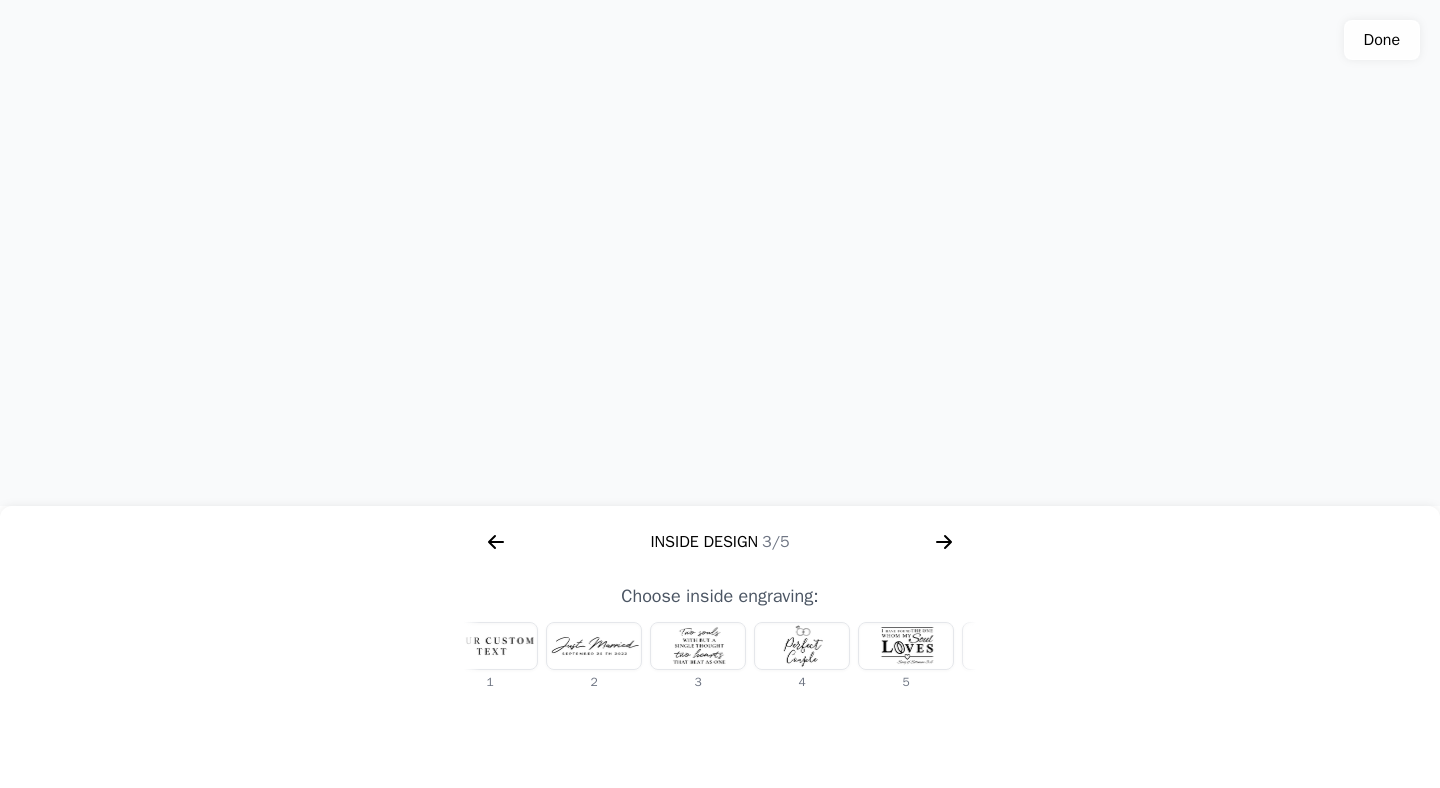 scroll, scrollTop: 0, scrollLeft: 0, axis: both 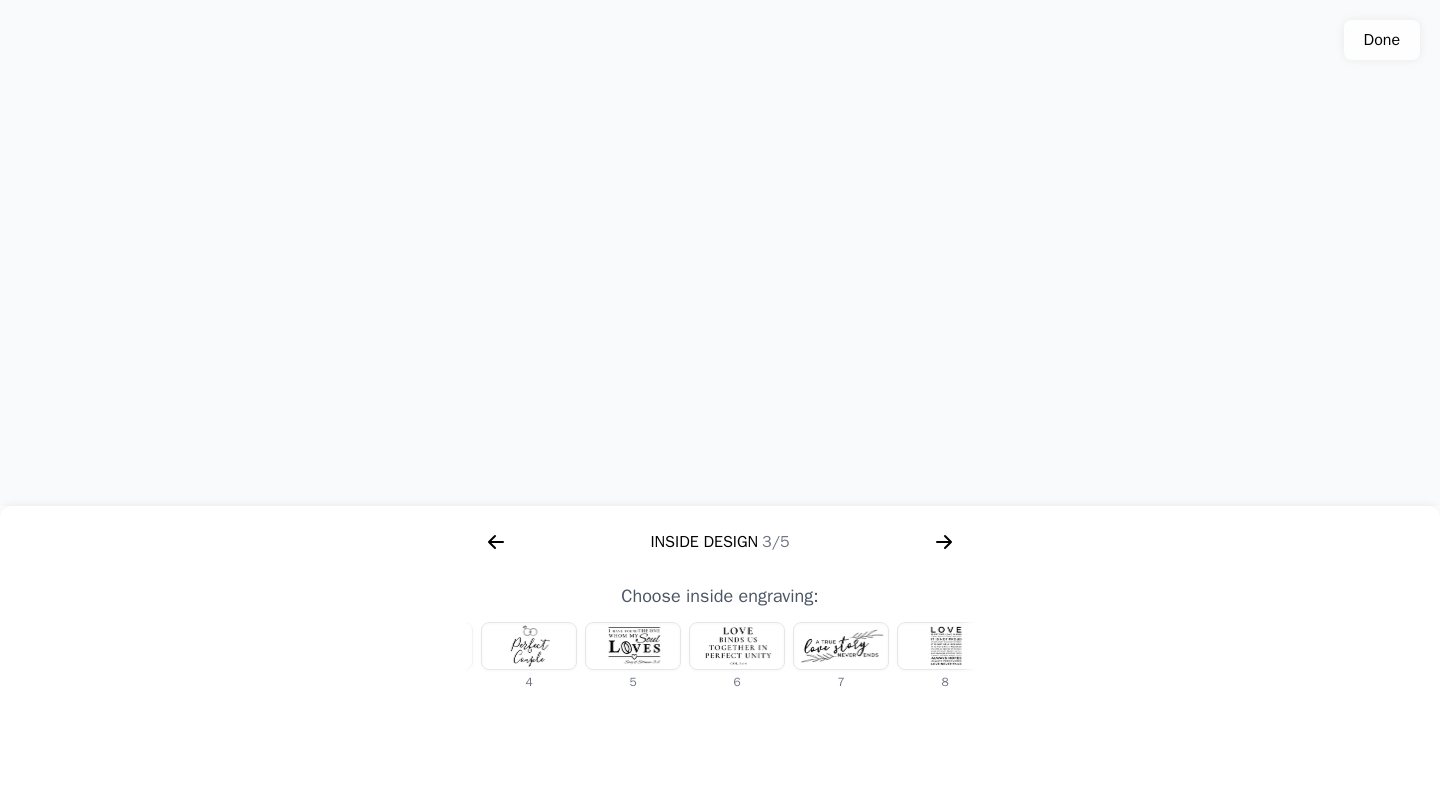 click at bounding box center (841, 646) 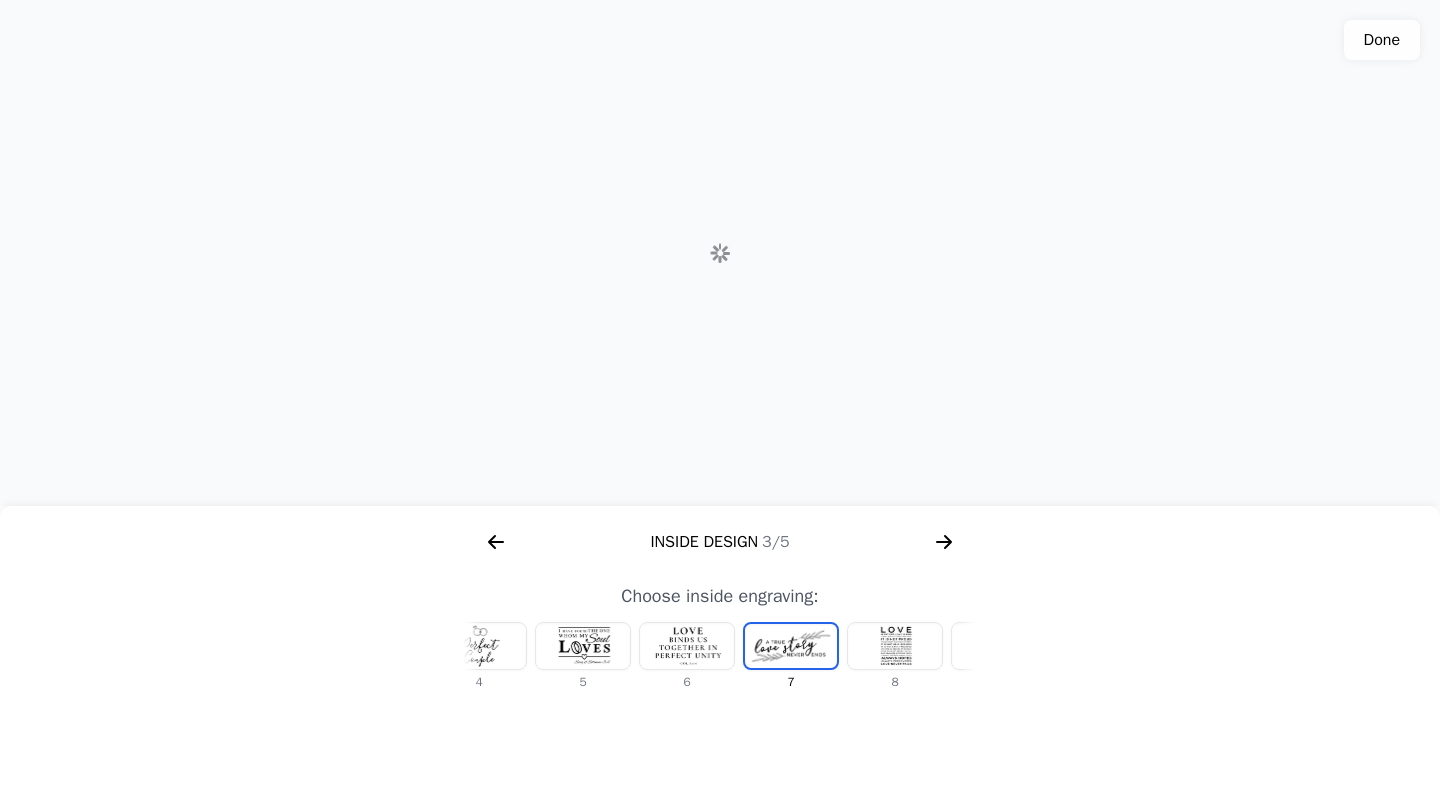 scroll, scrollTop: 0, scrollLeft: 440, axis: horizontal 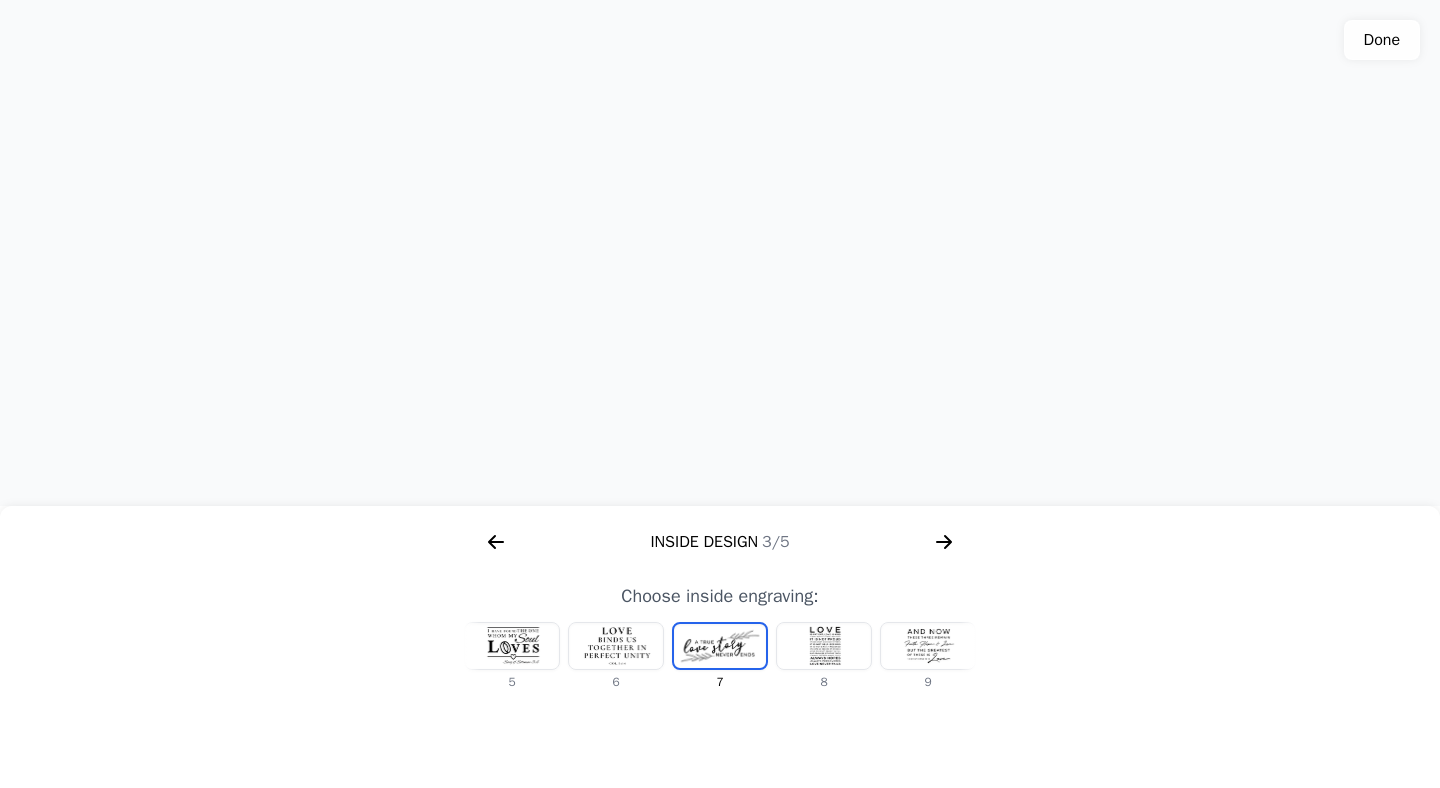 click 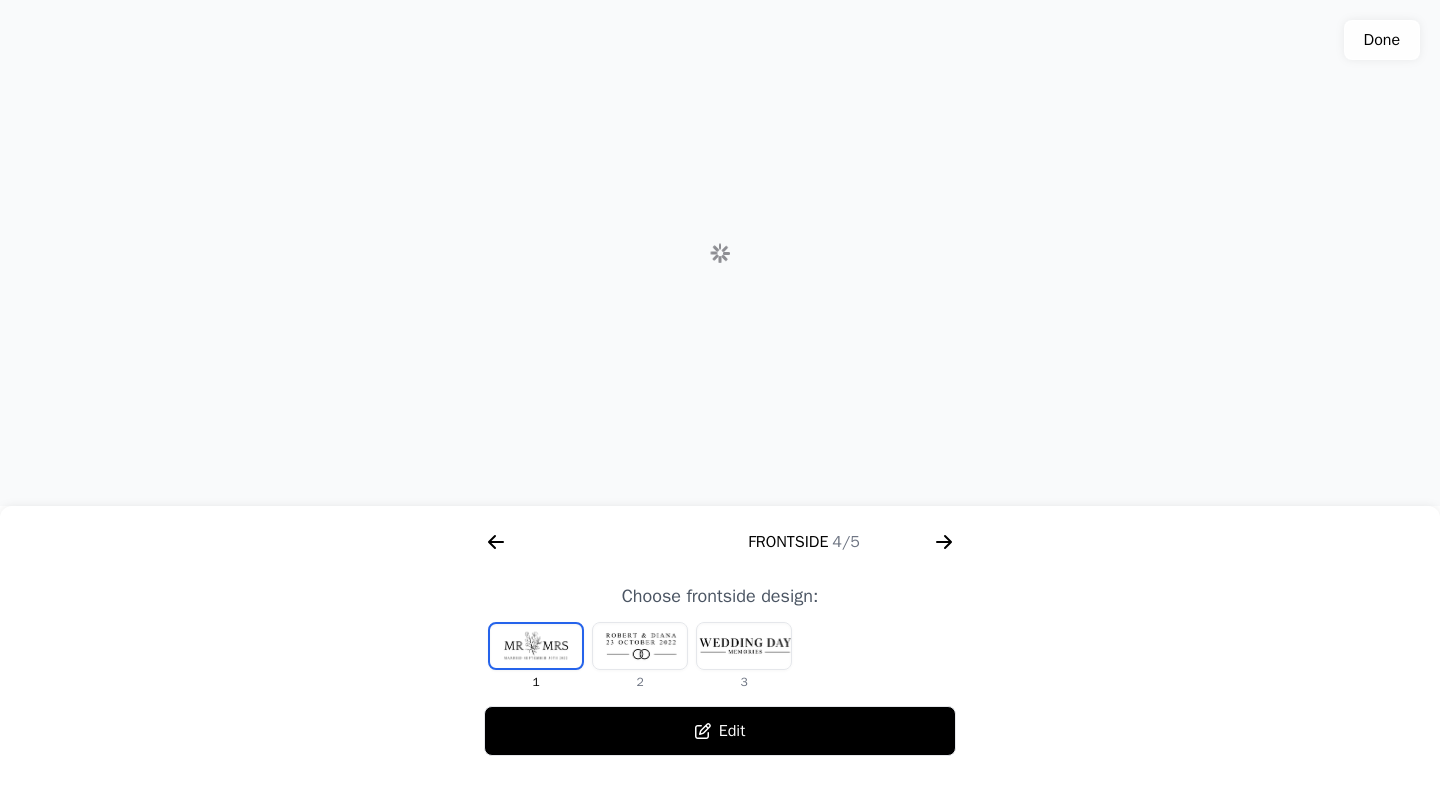 scroll, scrollTop: 0, scrollLeft: 1792, axis: horizontal 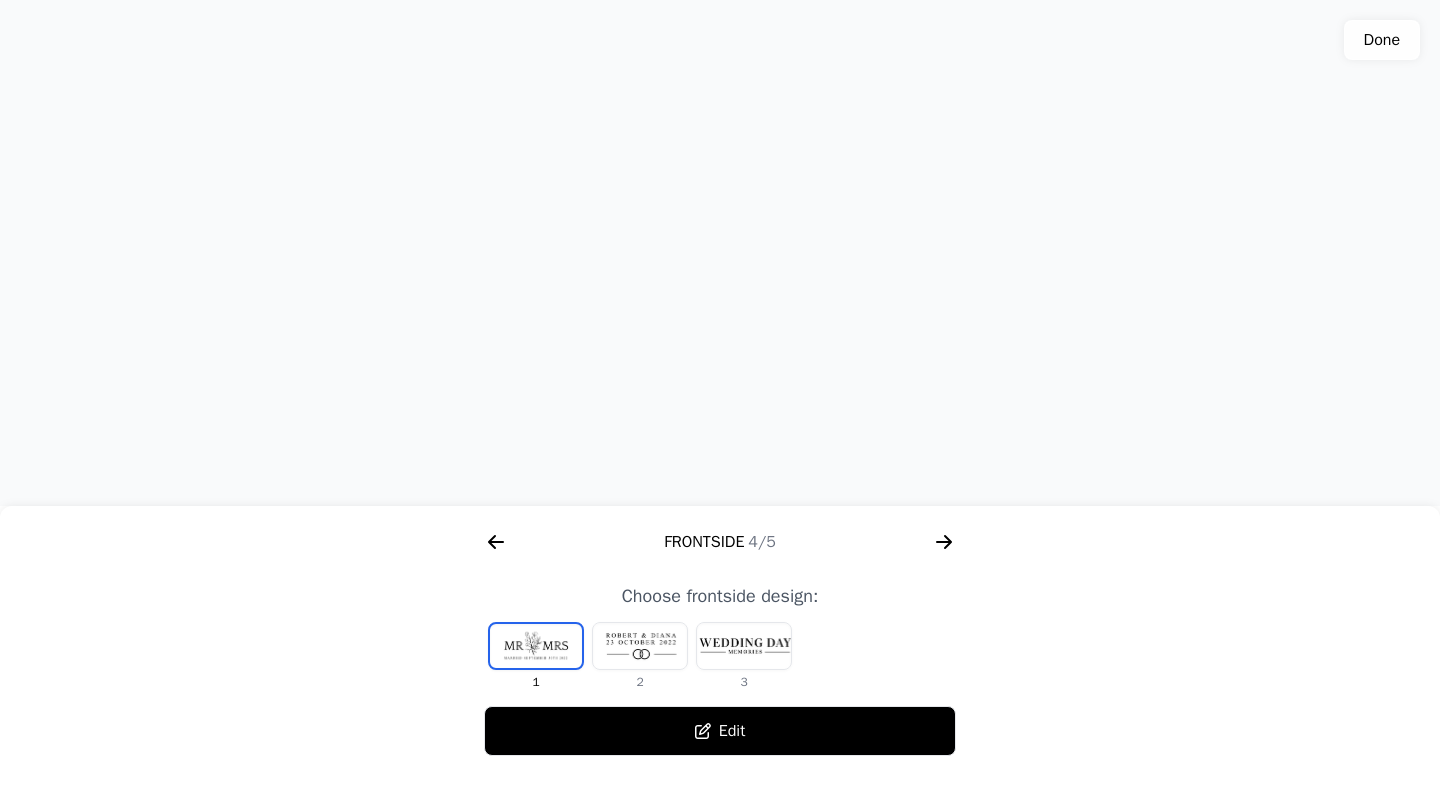 click at bounding box center (640, 646) 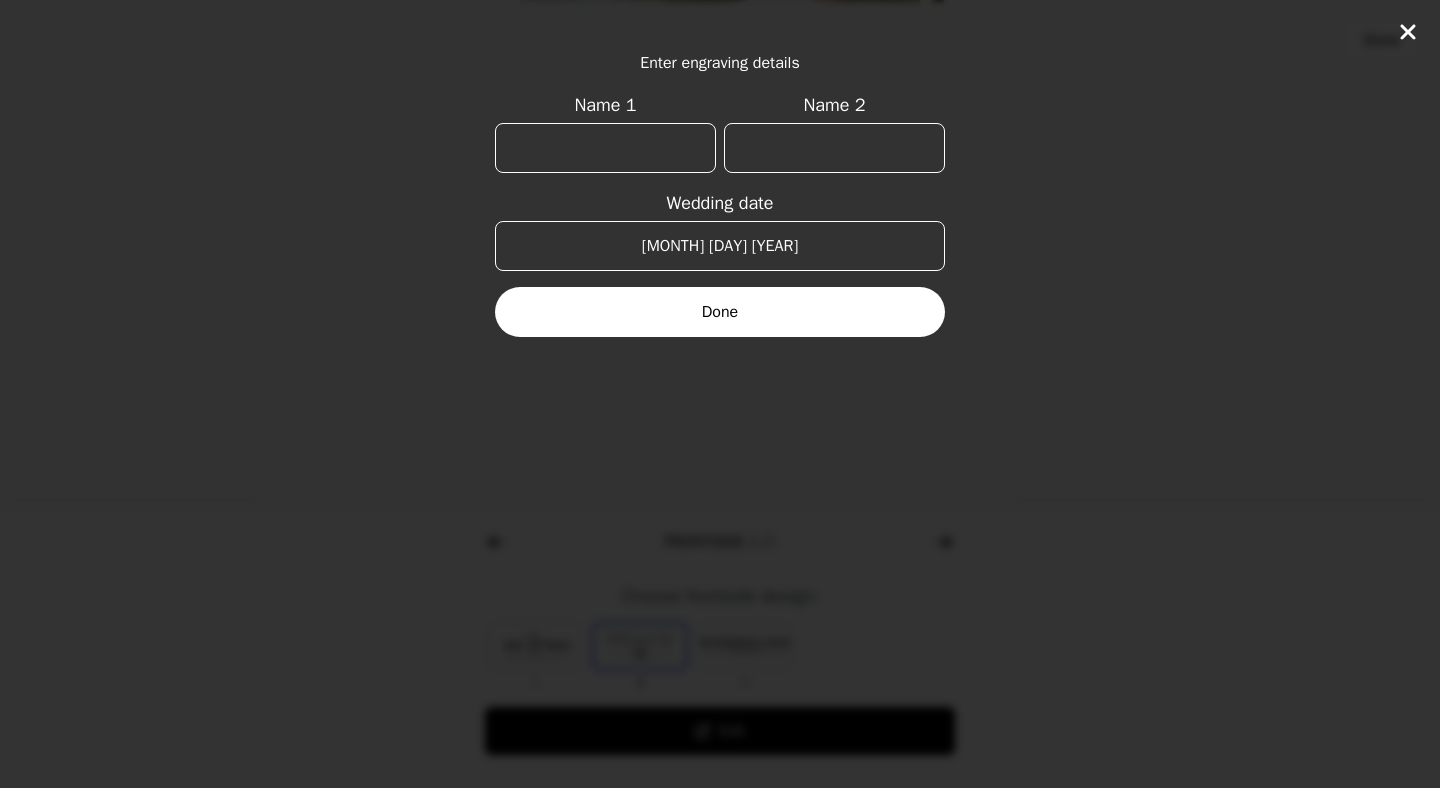 click on "Name 1" at bounding box center (605, 148) 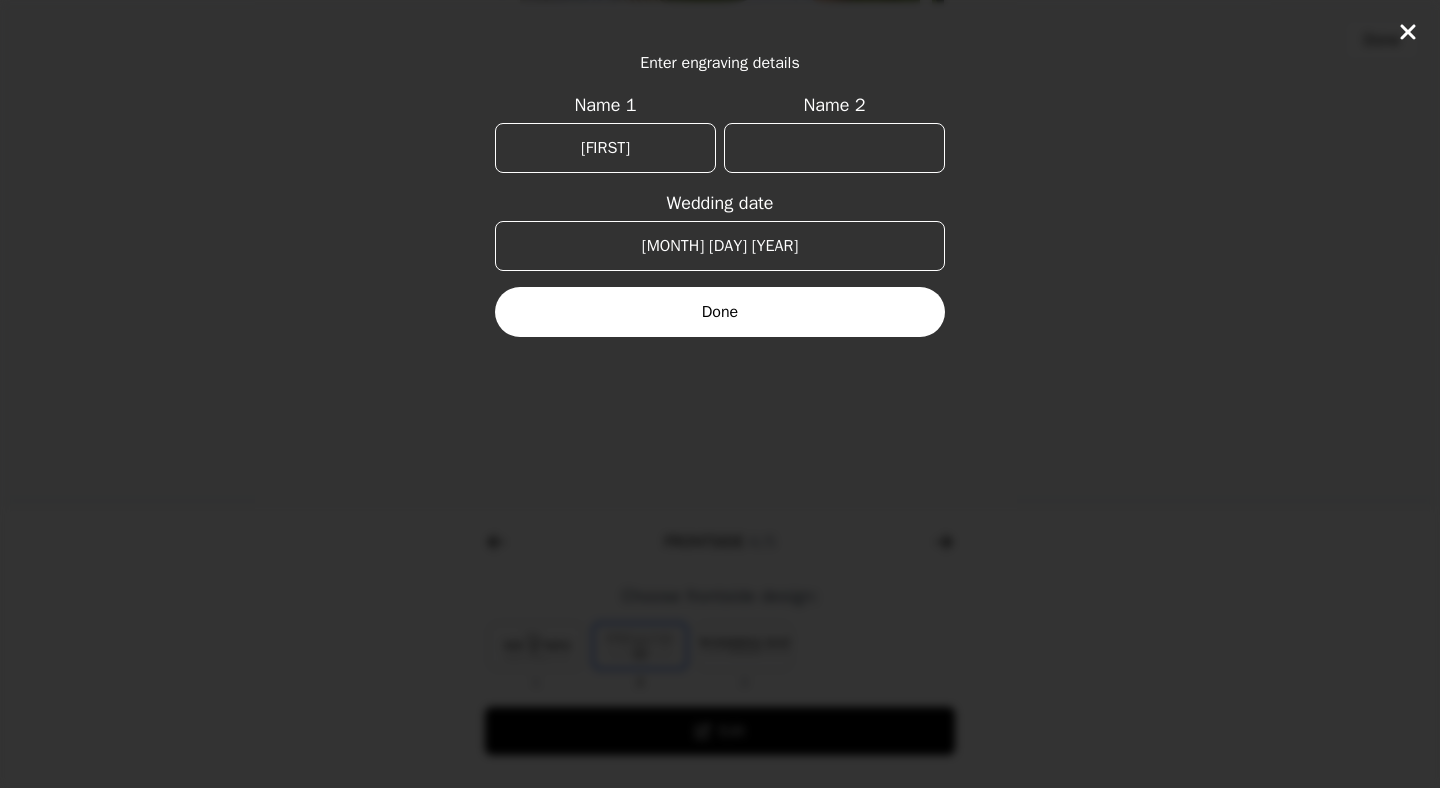 type on "[FIRST]" 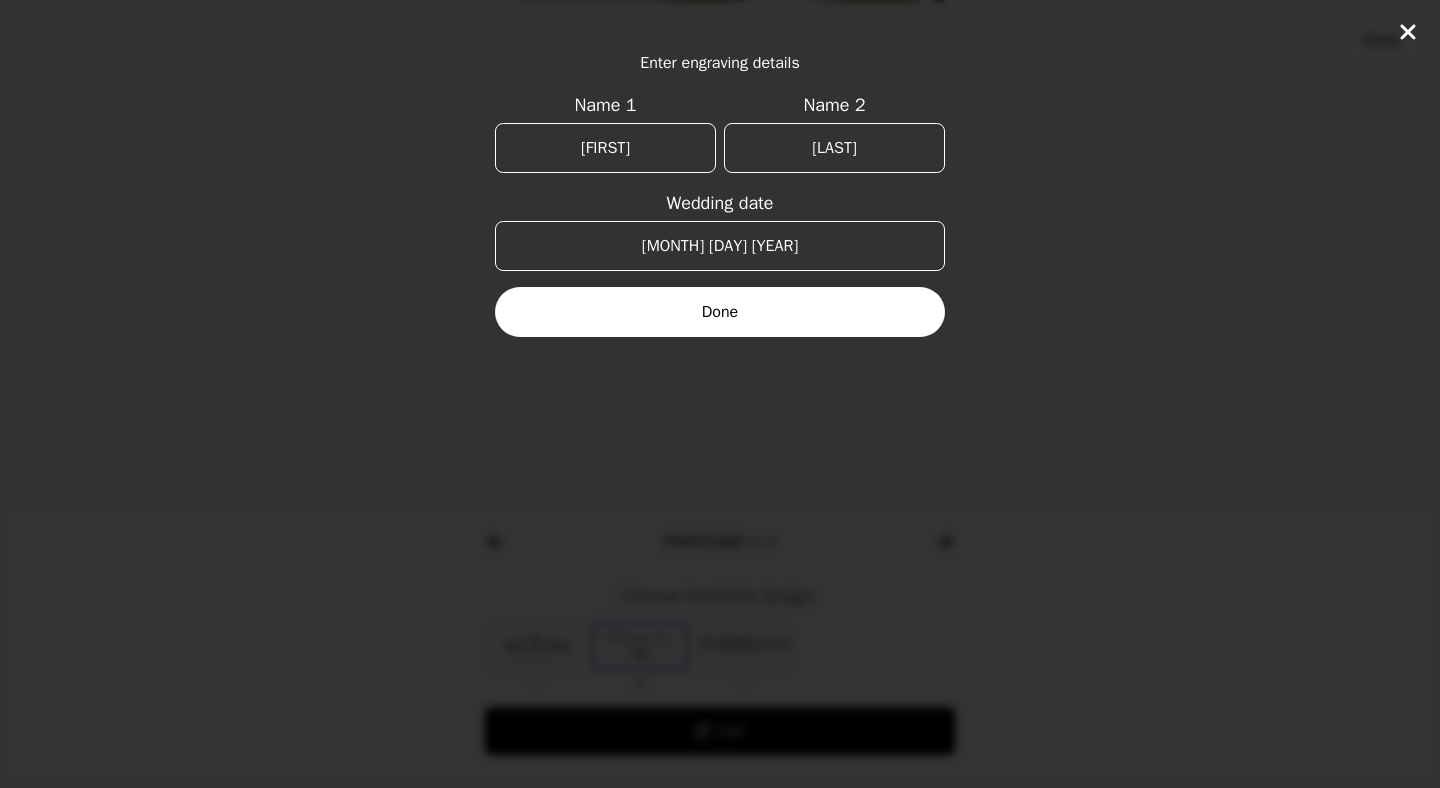 type on "[LAST]" 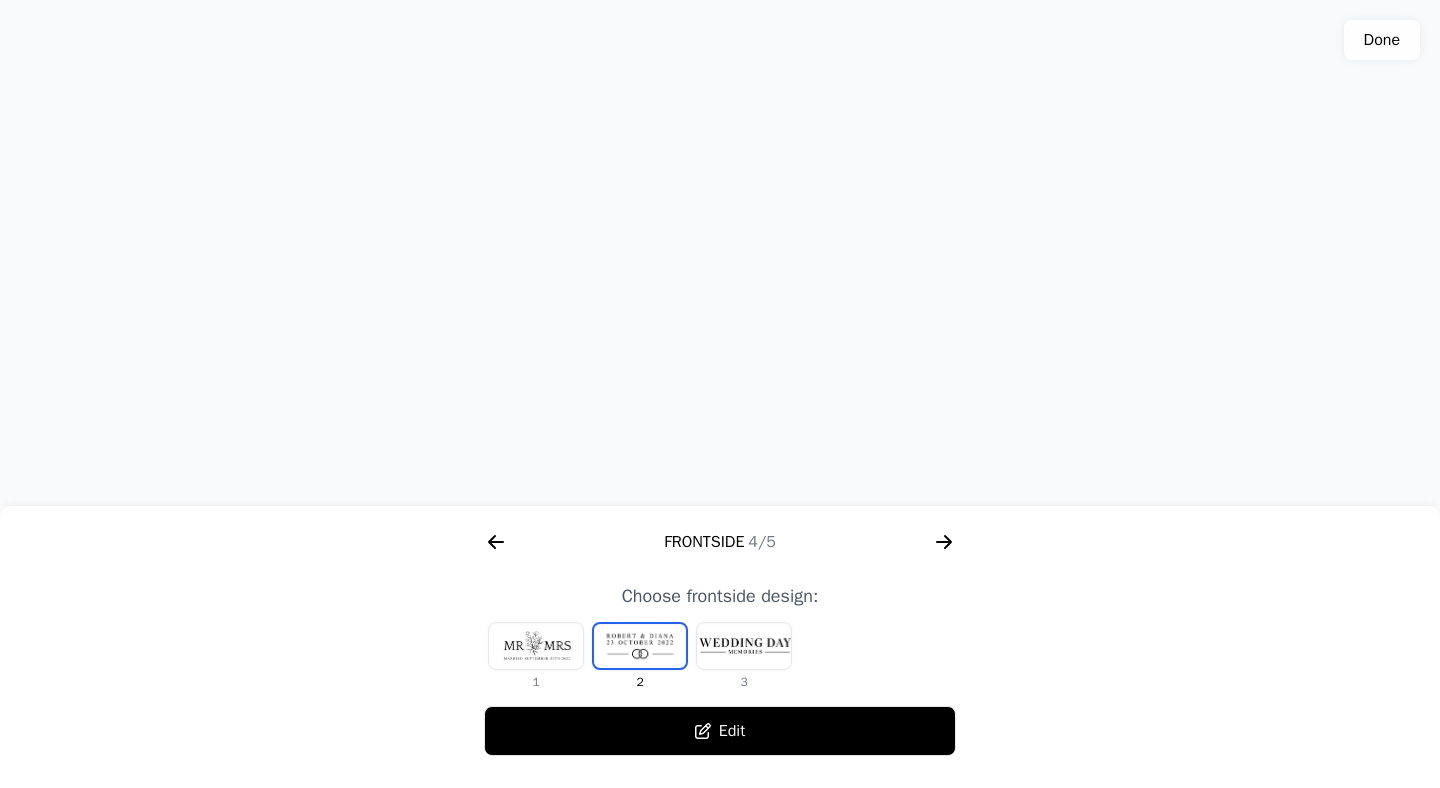 click 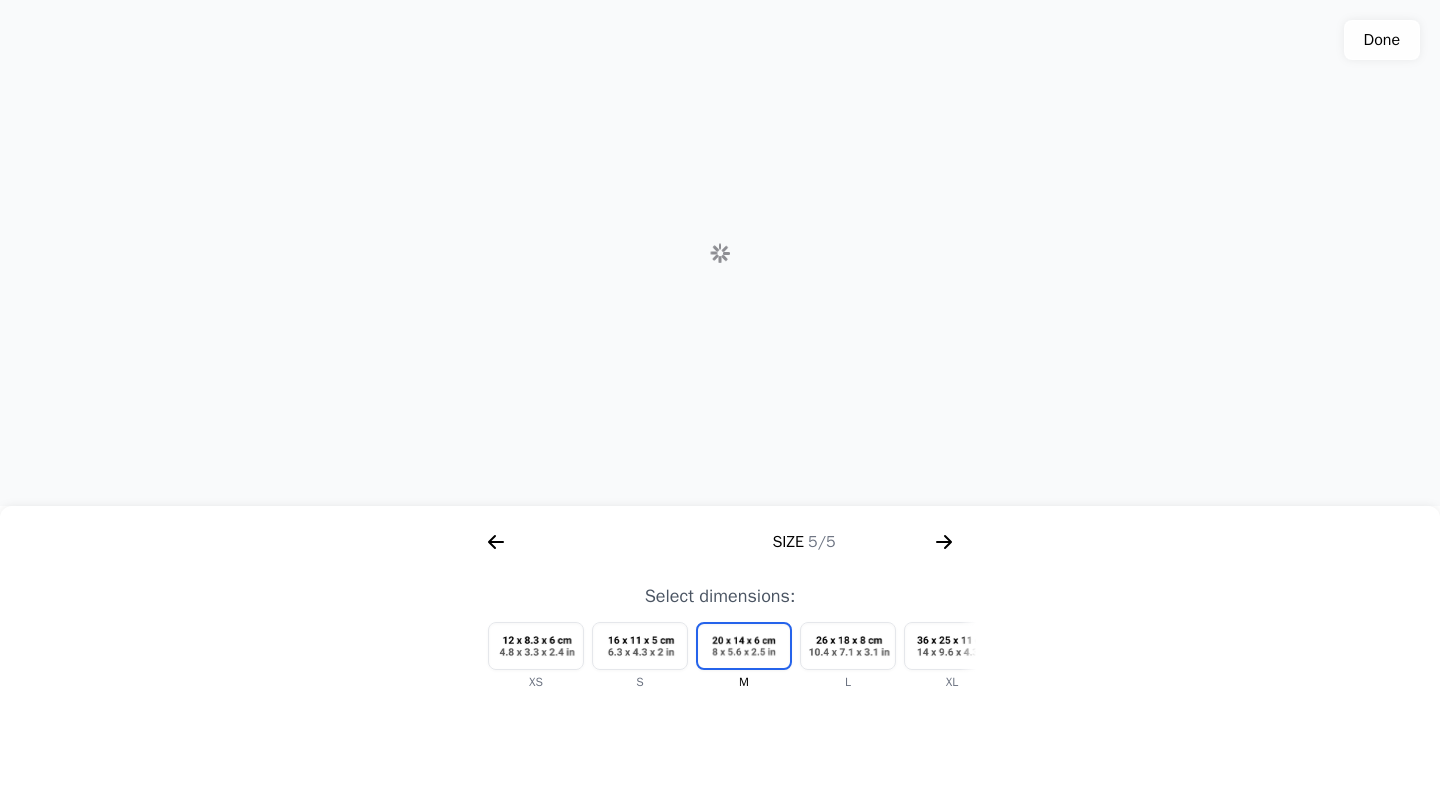 scroll, scrollTop: 0, scrollLeft: 2304, axis: horizontal 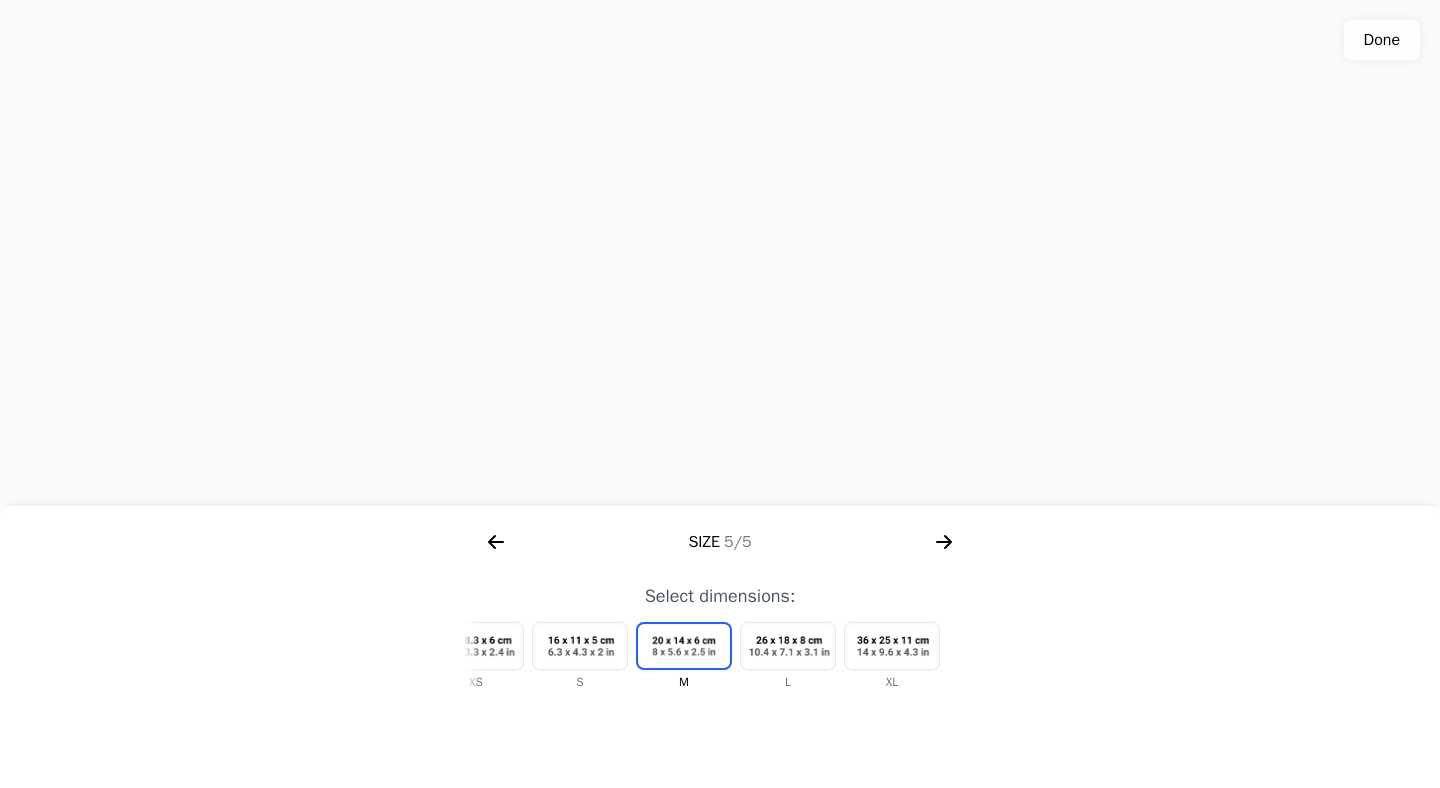 click at bounding box center [788, 646] 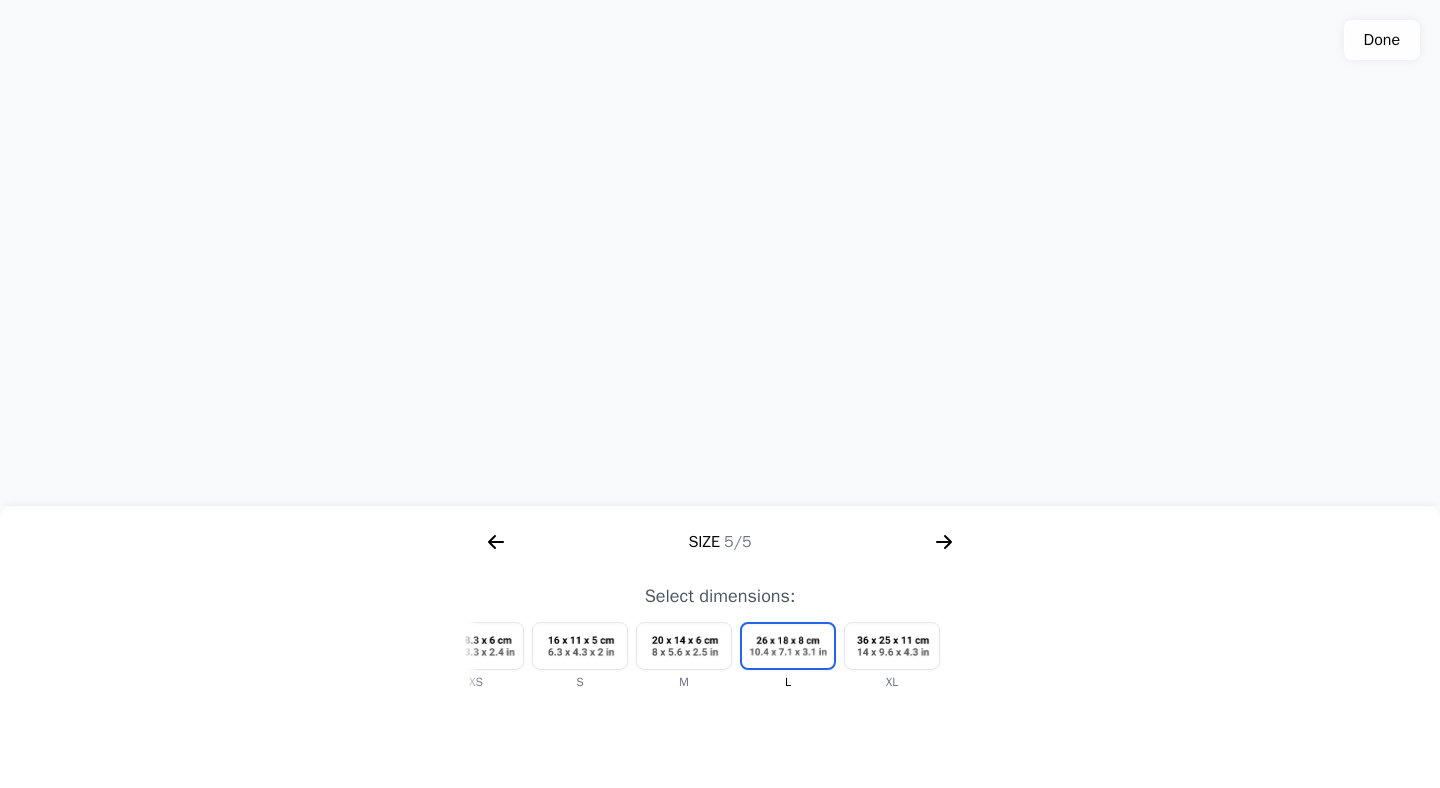 click at bounding box center (892, 646) 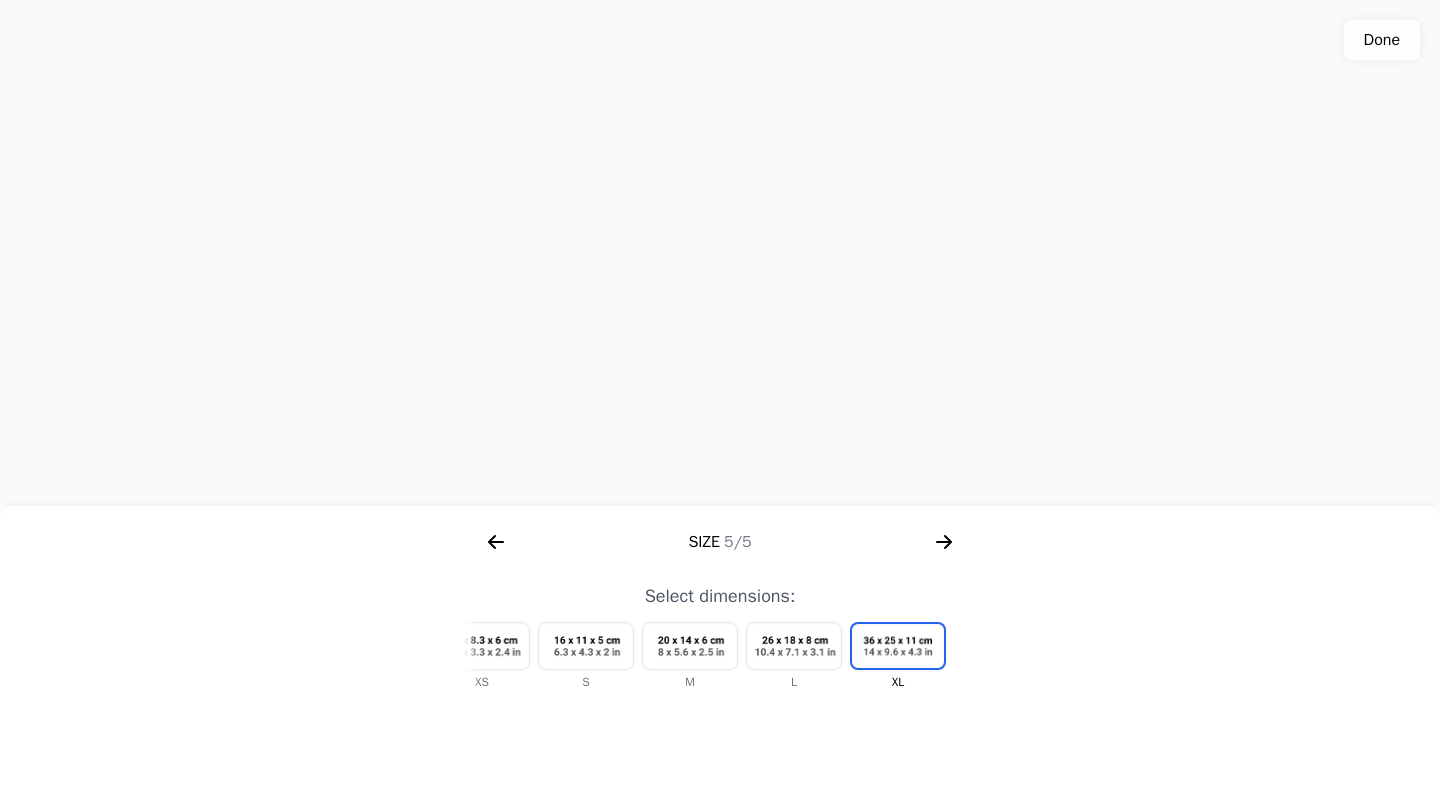 scroll, scrollTop: 0, scrollLeft: 60, axis: horizontal 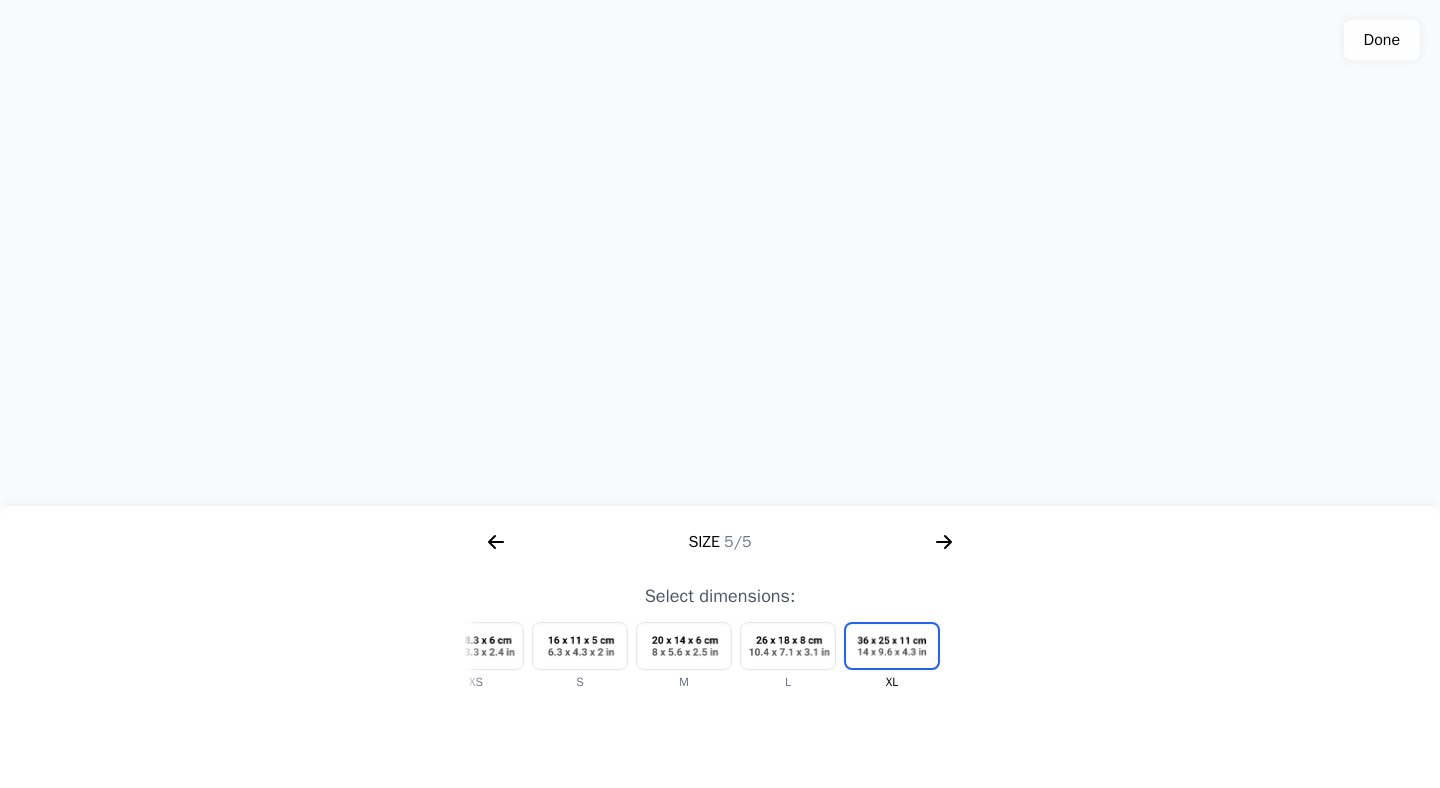 click 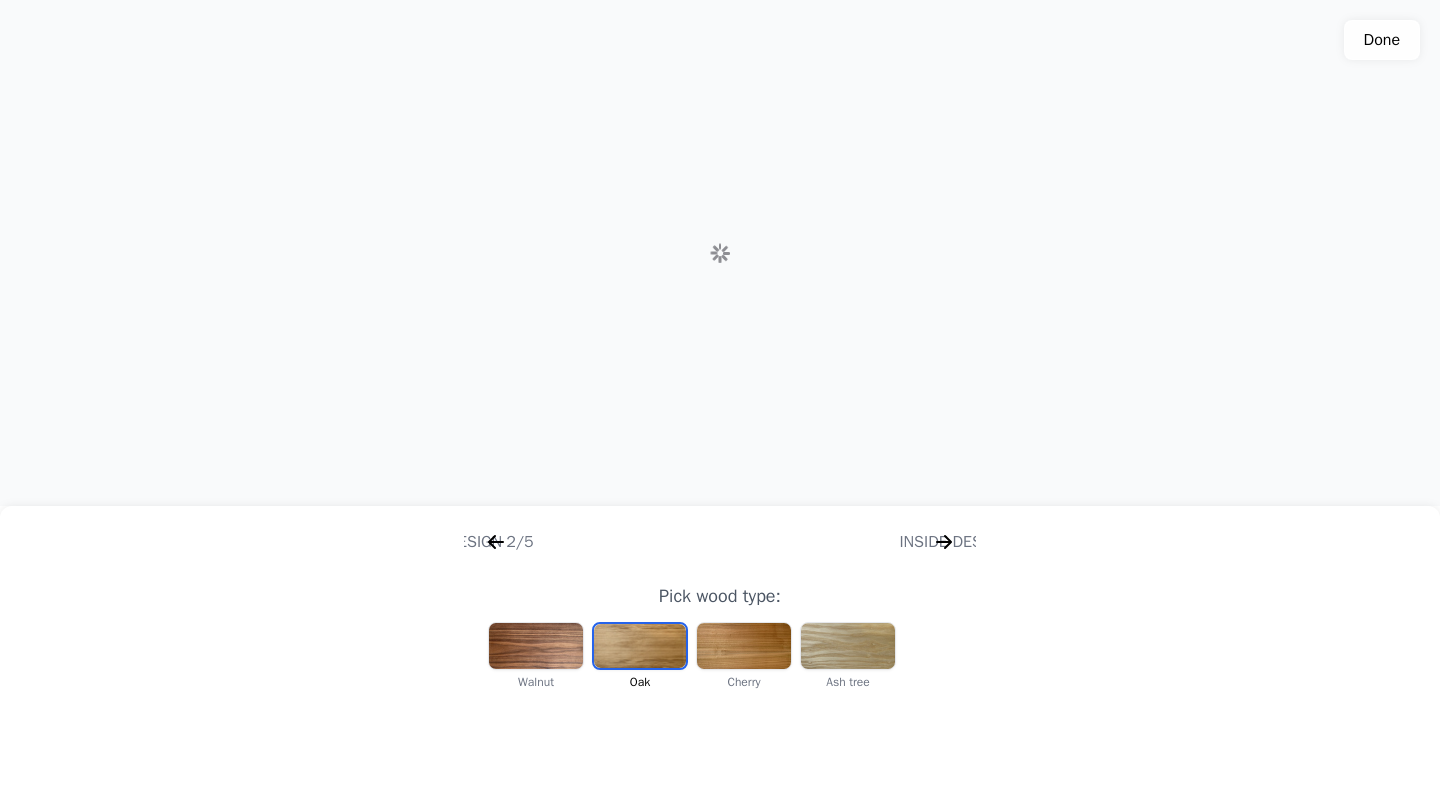 scroll, scrollTop: 0, scrollLeft: 256, axis: horizontal 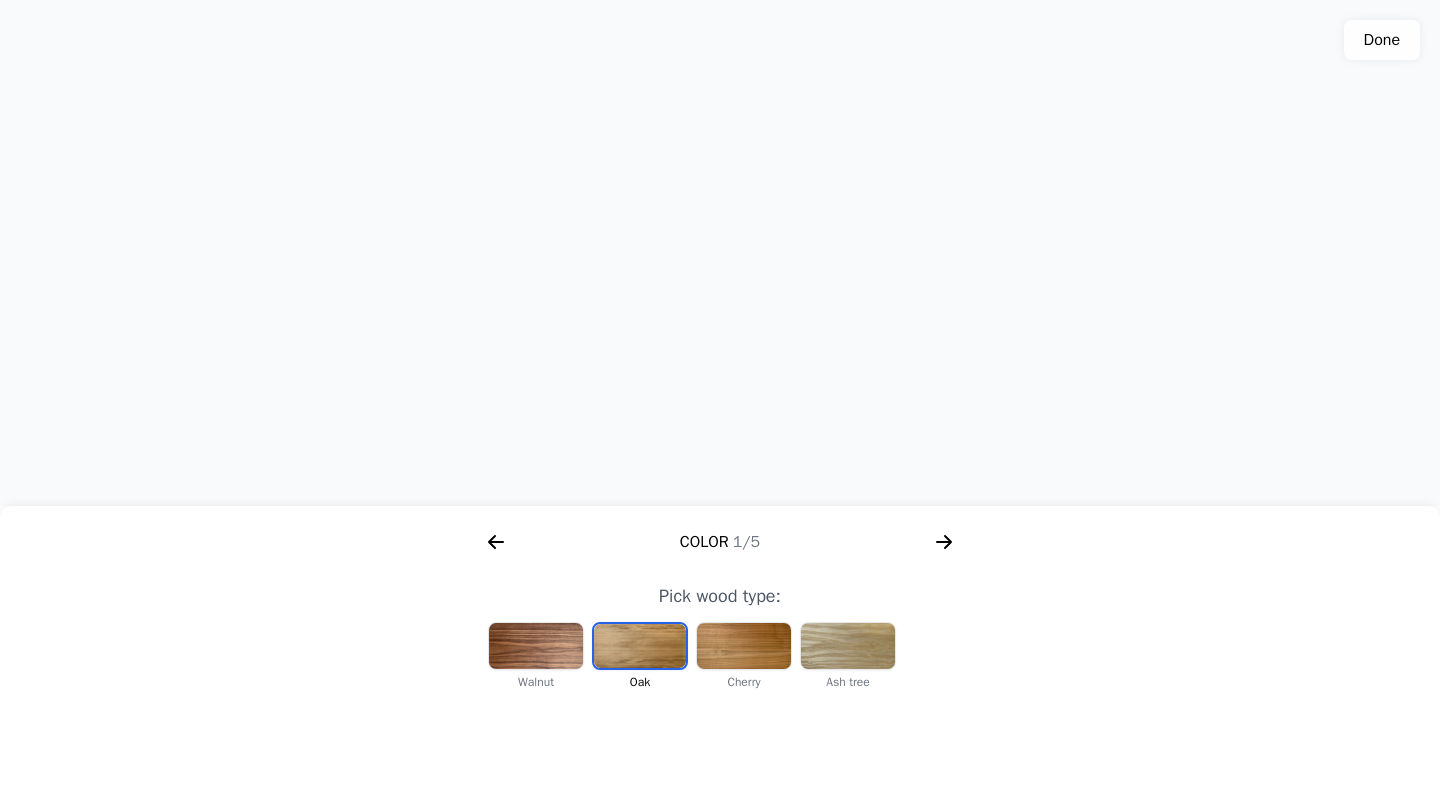 click on "Done" 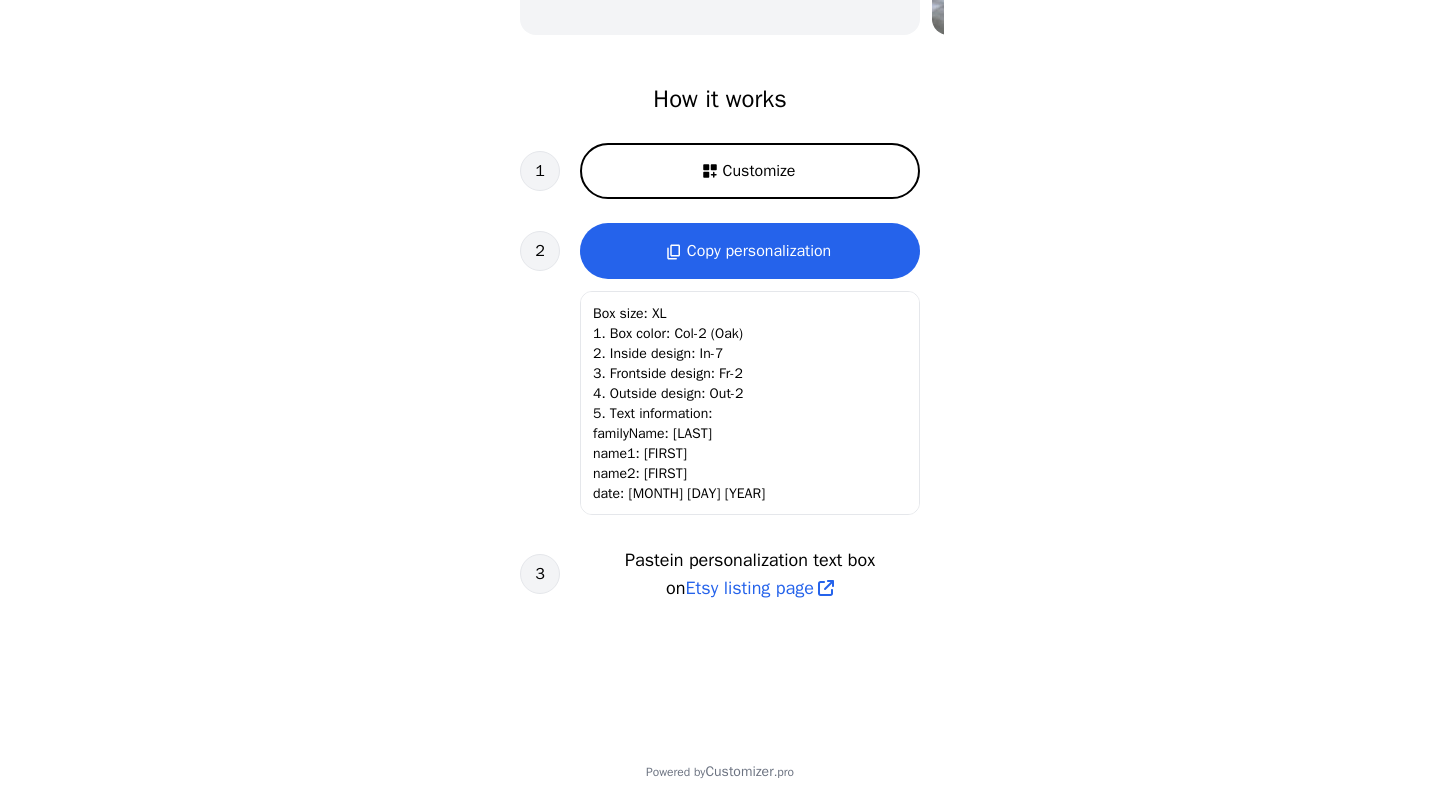 scroll, scrollTop: 650, scrollLeft: 0, axis: vertical 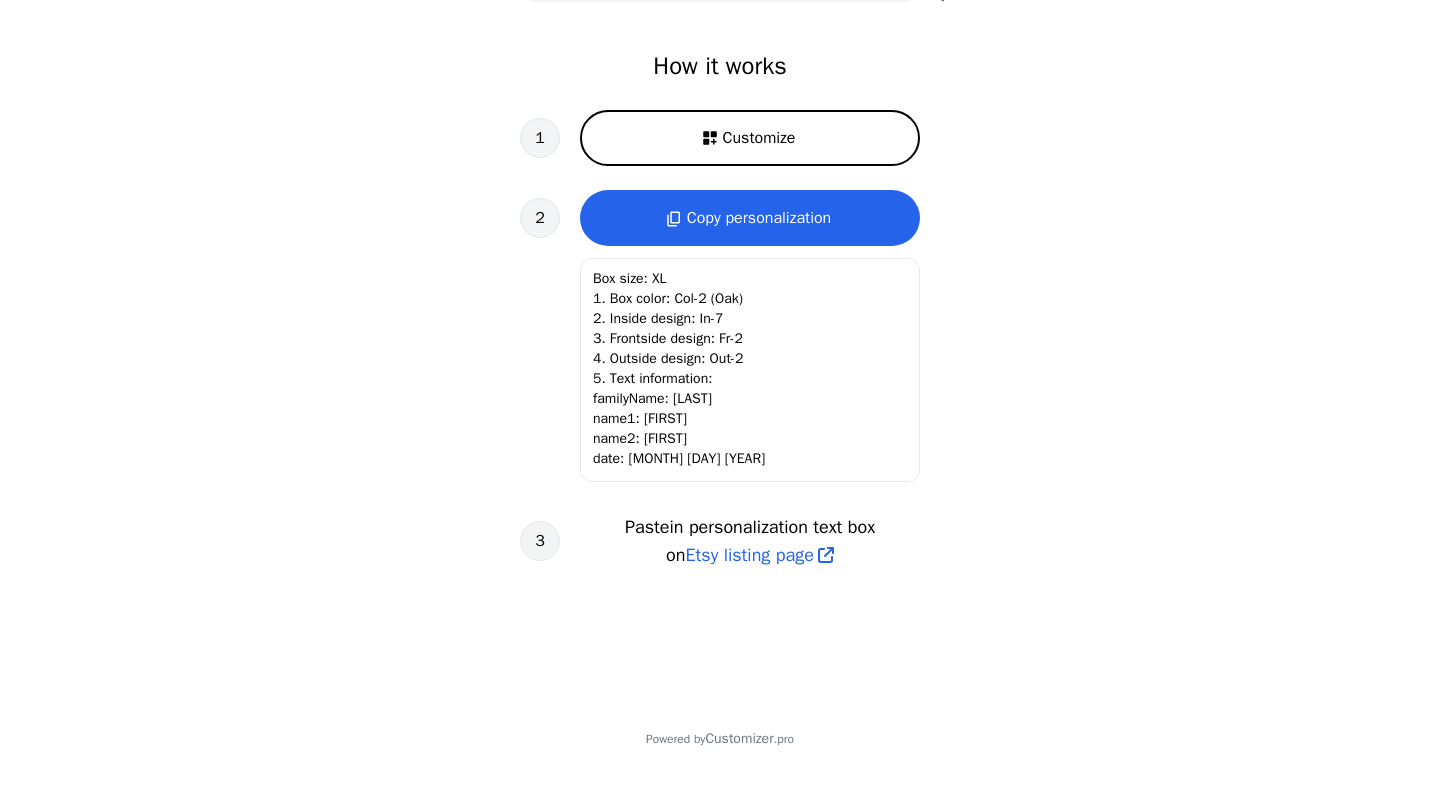 drag, startPoint x: 778, startPoint y: 471, endPoint x: 779, endPoint y: 490, distance: 19.026299 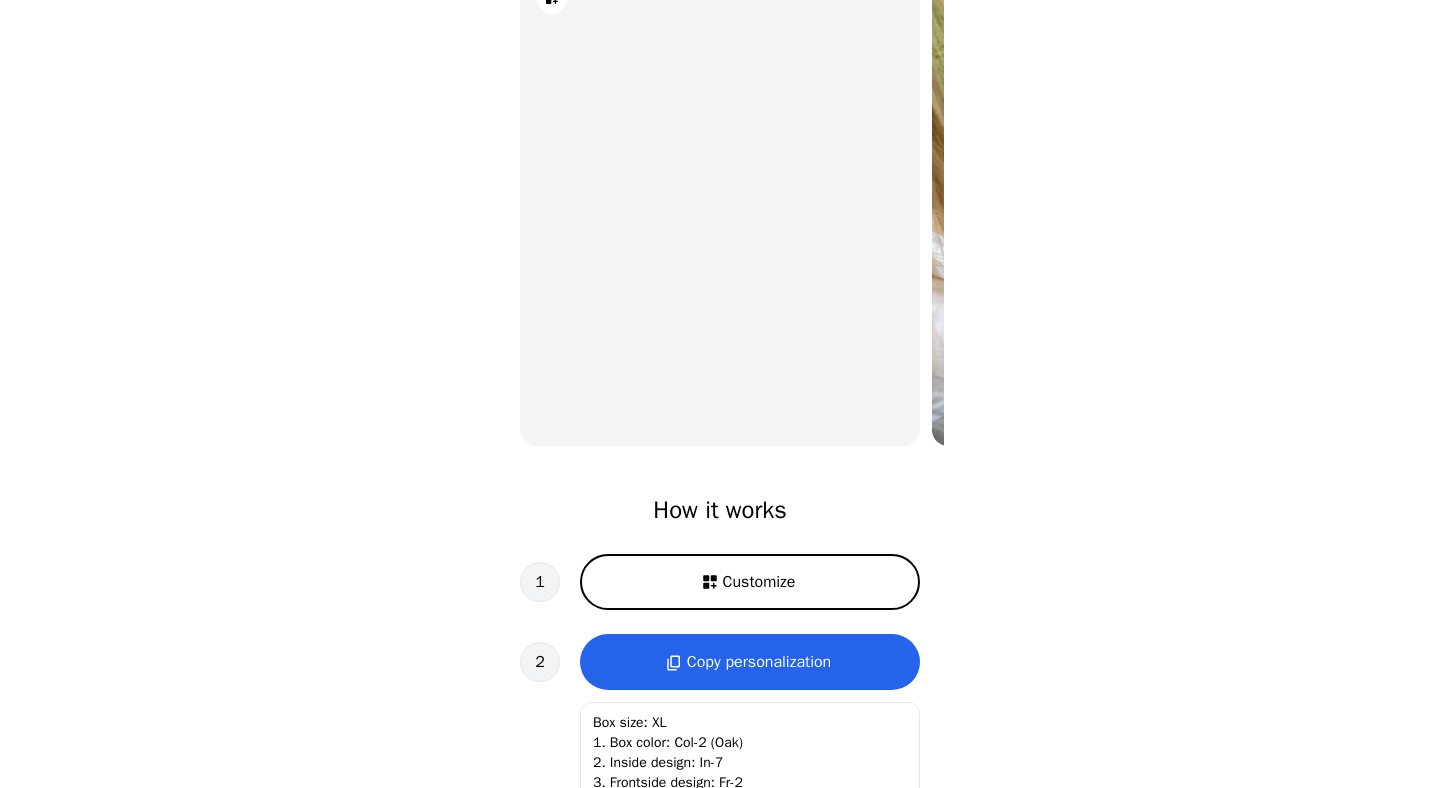 scroll, scrollTop: 145, scrollLeft: 0, axis: vertical 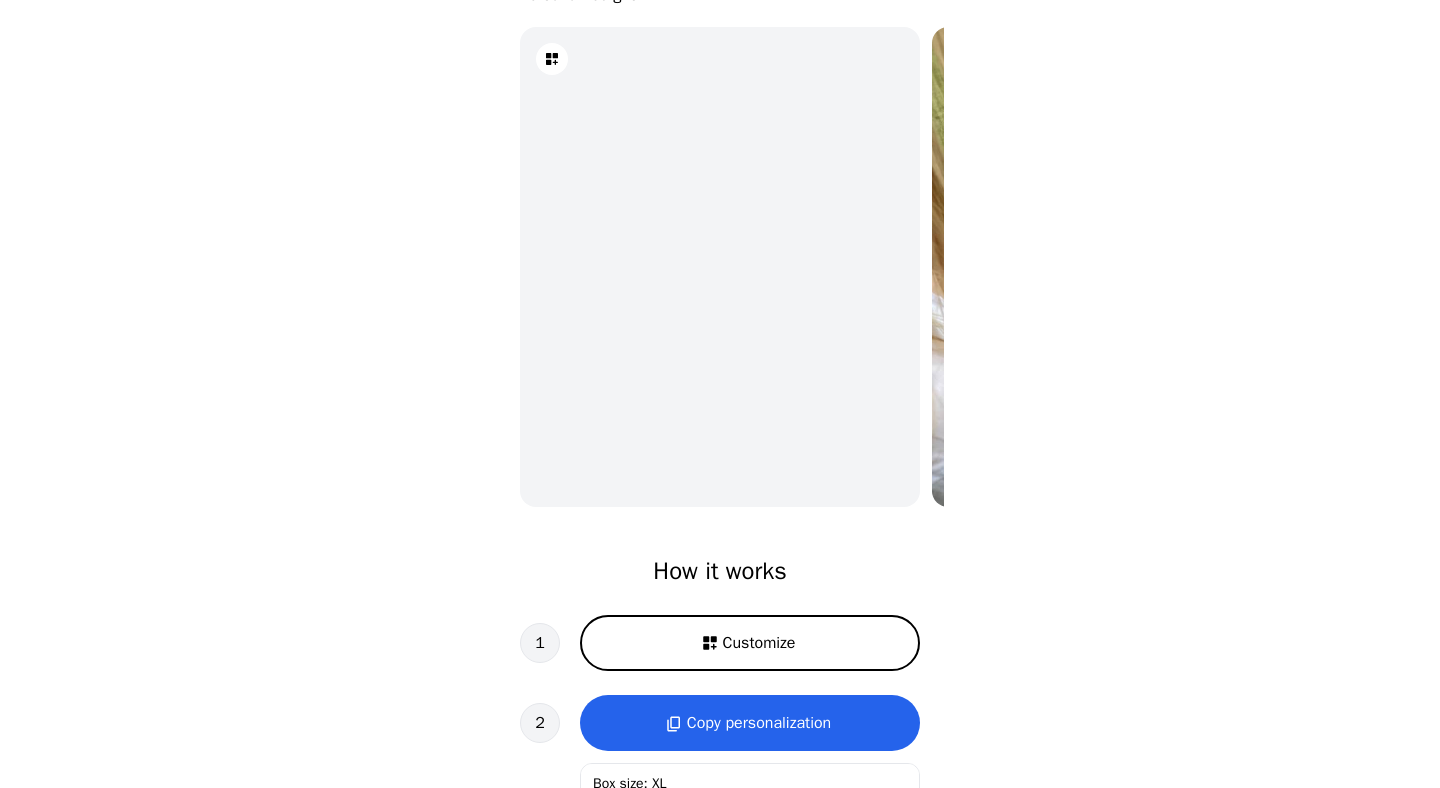 click on "Customize" at bounding box center [750, 643] 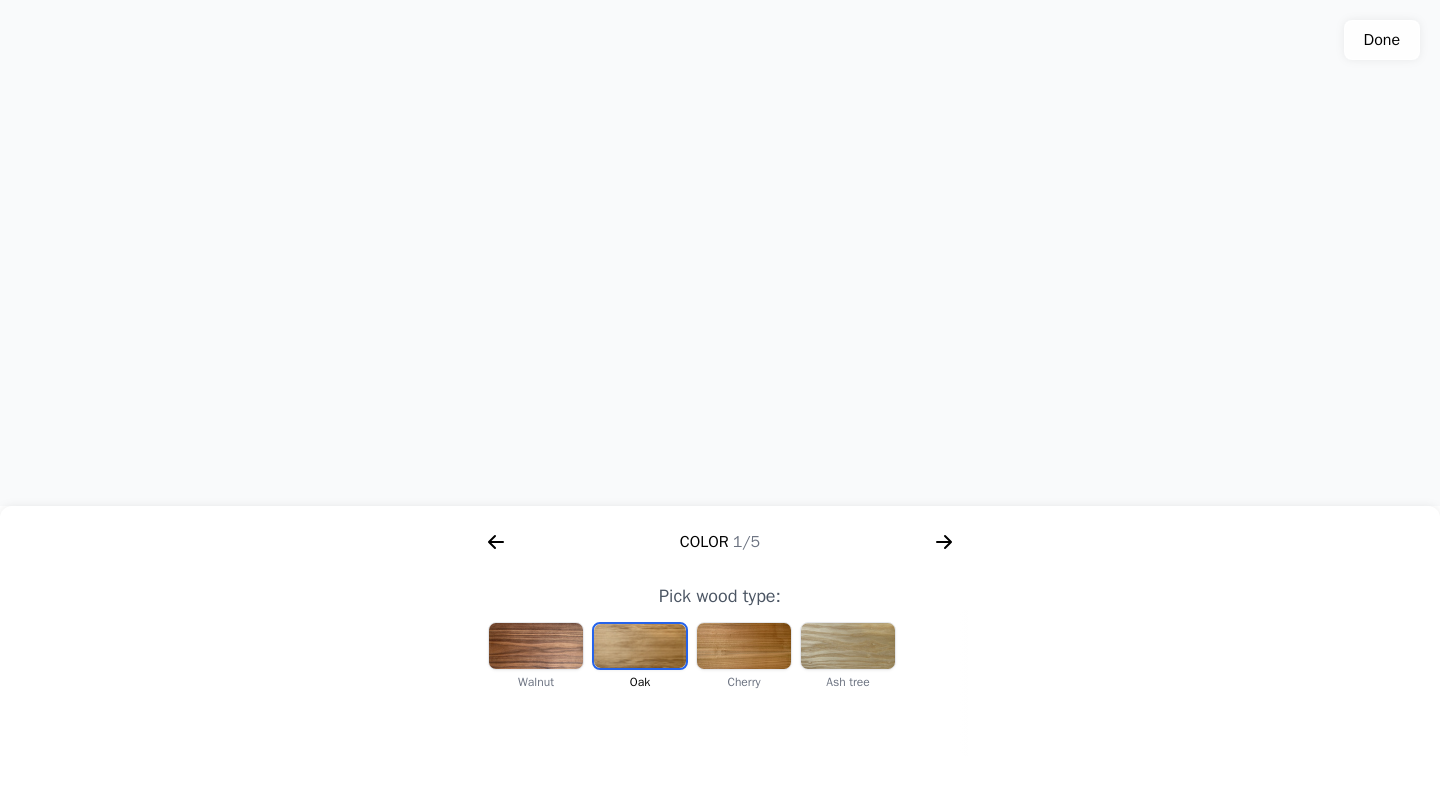scroll, scrollTop: 197, scrollLeft: 0, axis: vertical 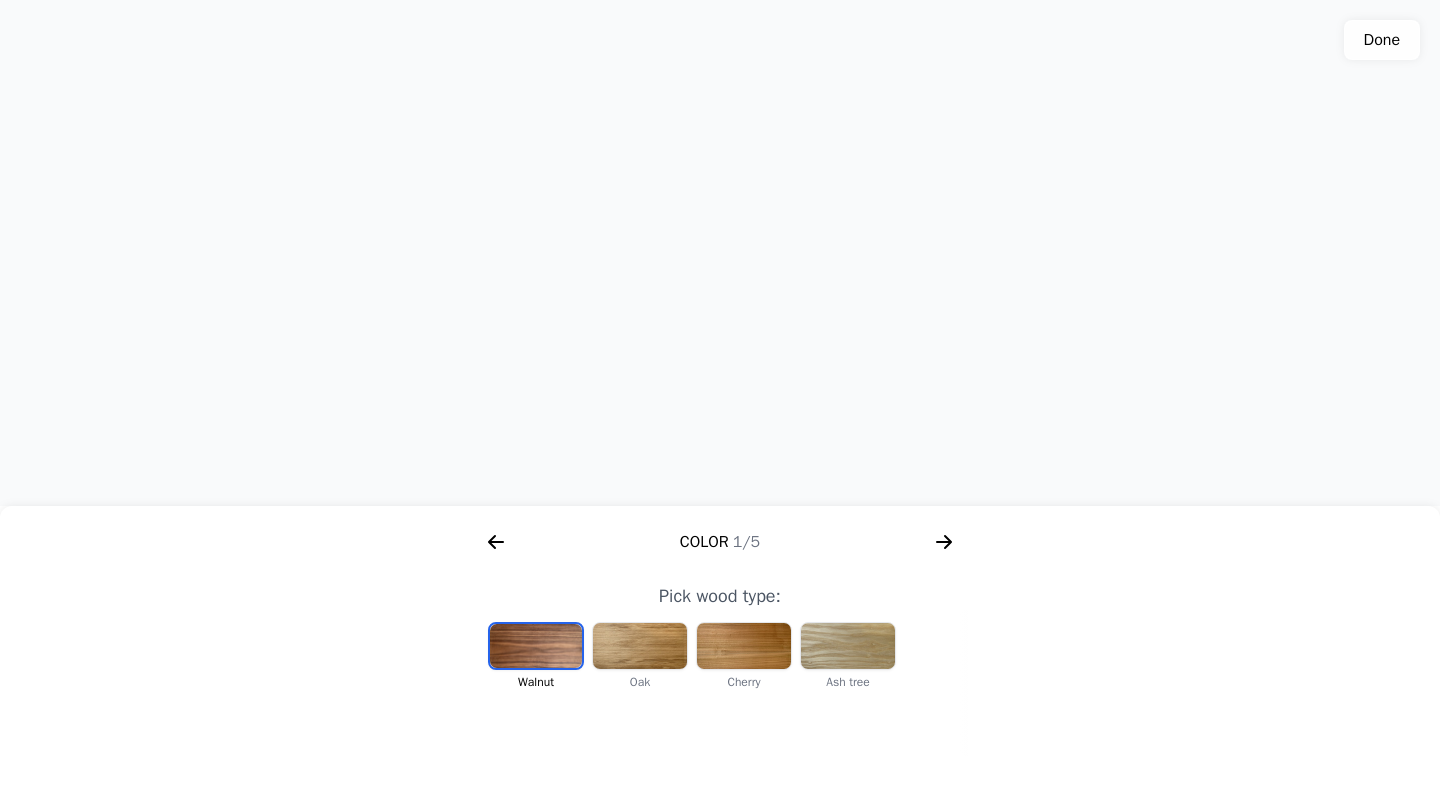 click at bounding box center (744, 646) 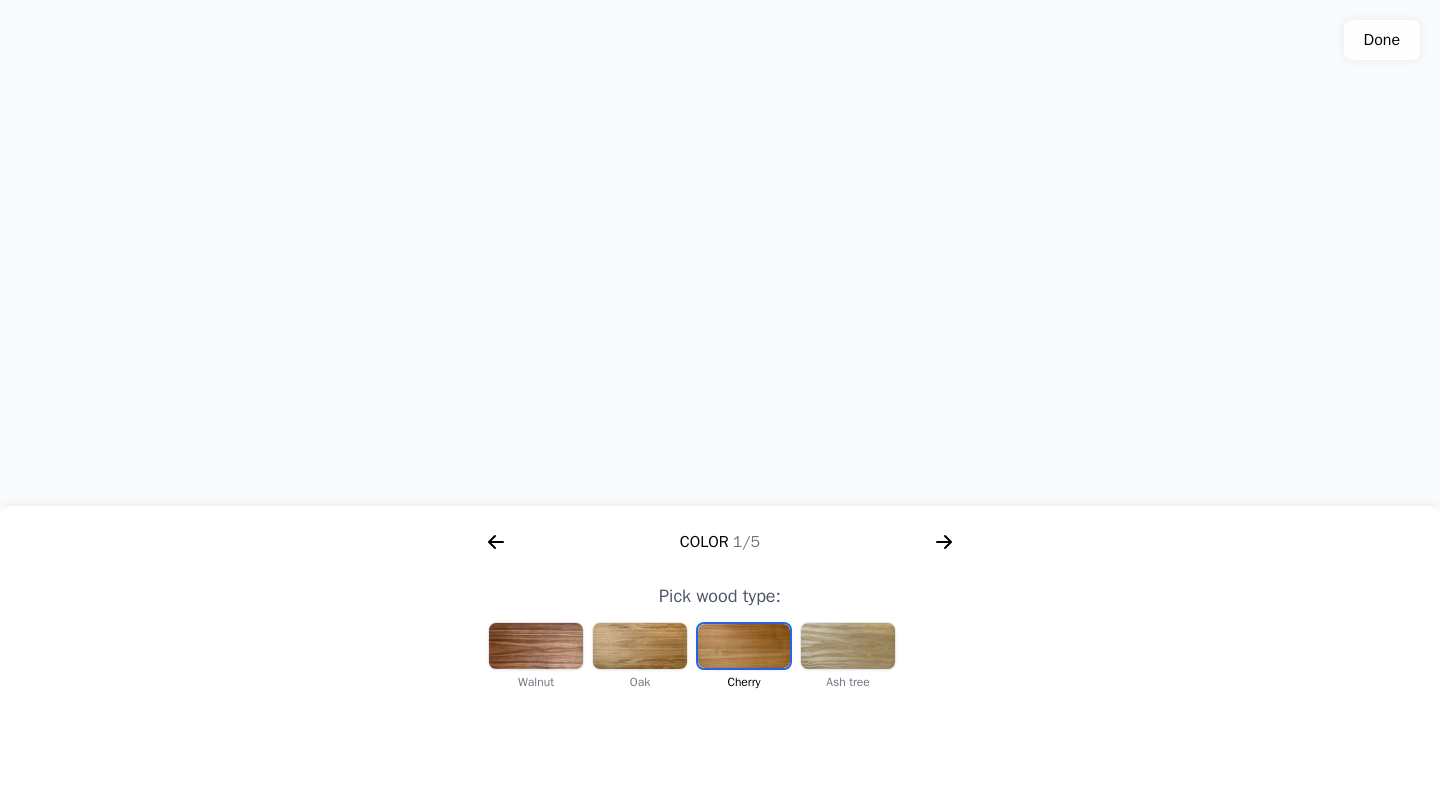 click at bounding box center [536, 646] 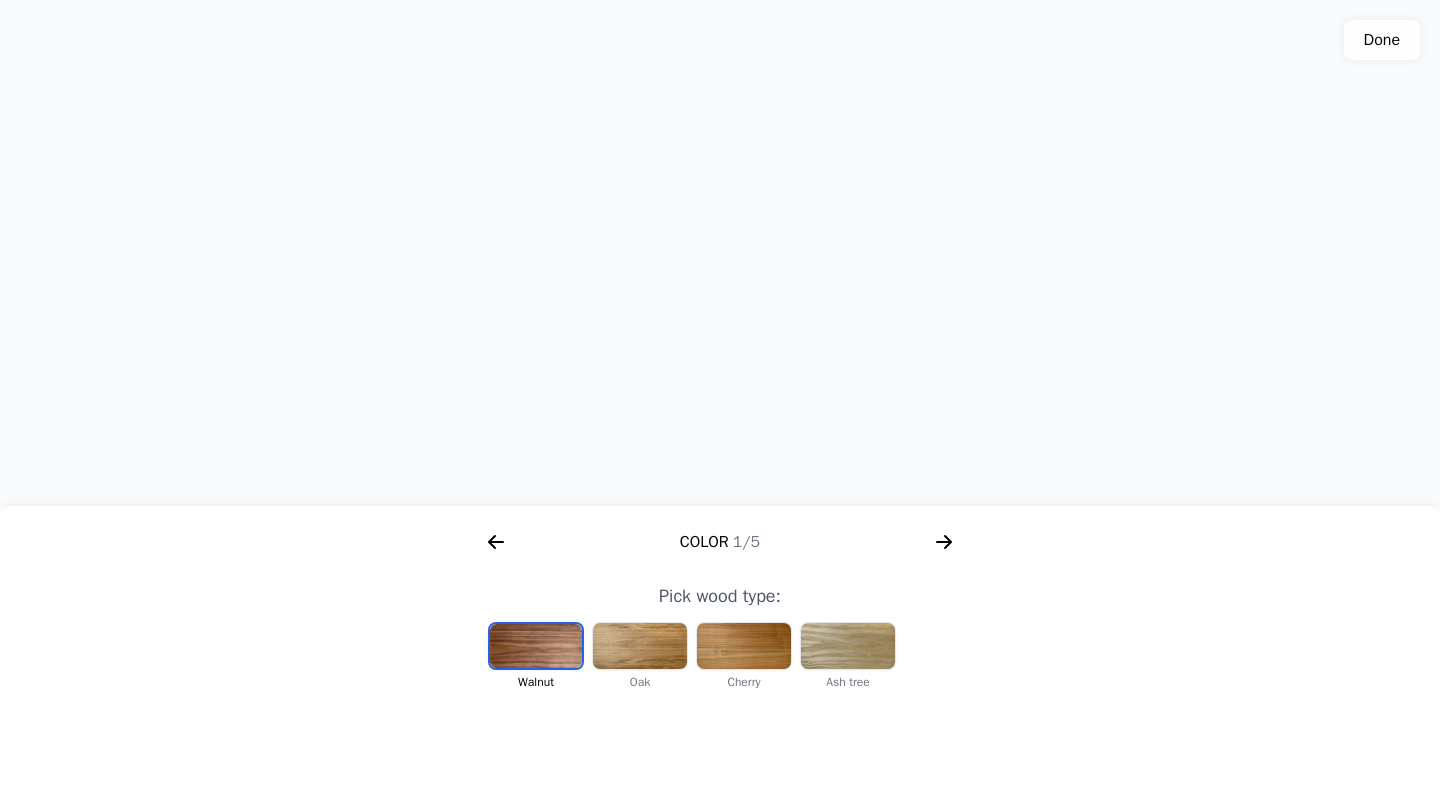 click 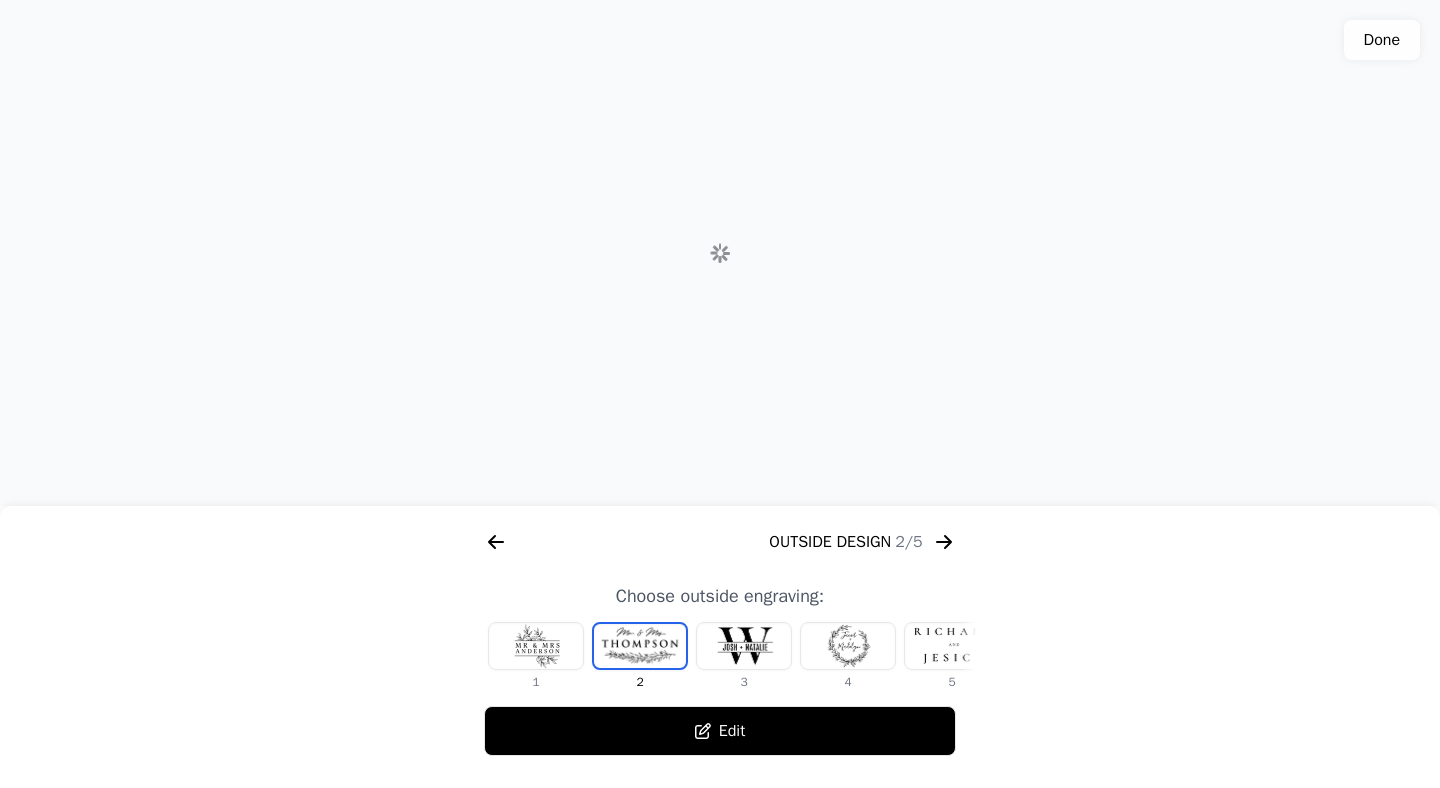 scroll, scrollTop: 0, scrollLeft: 768, axis: horizontal 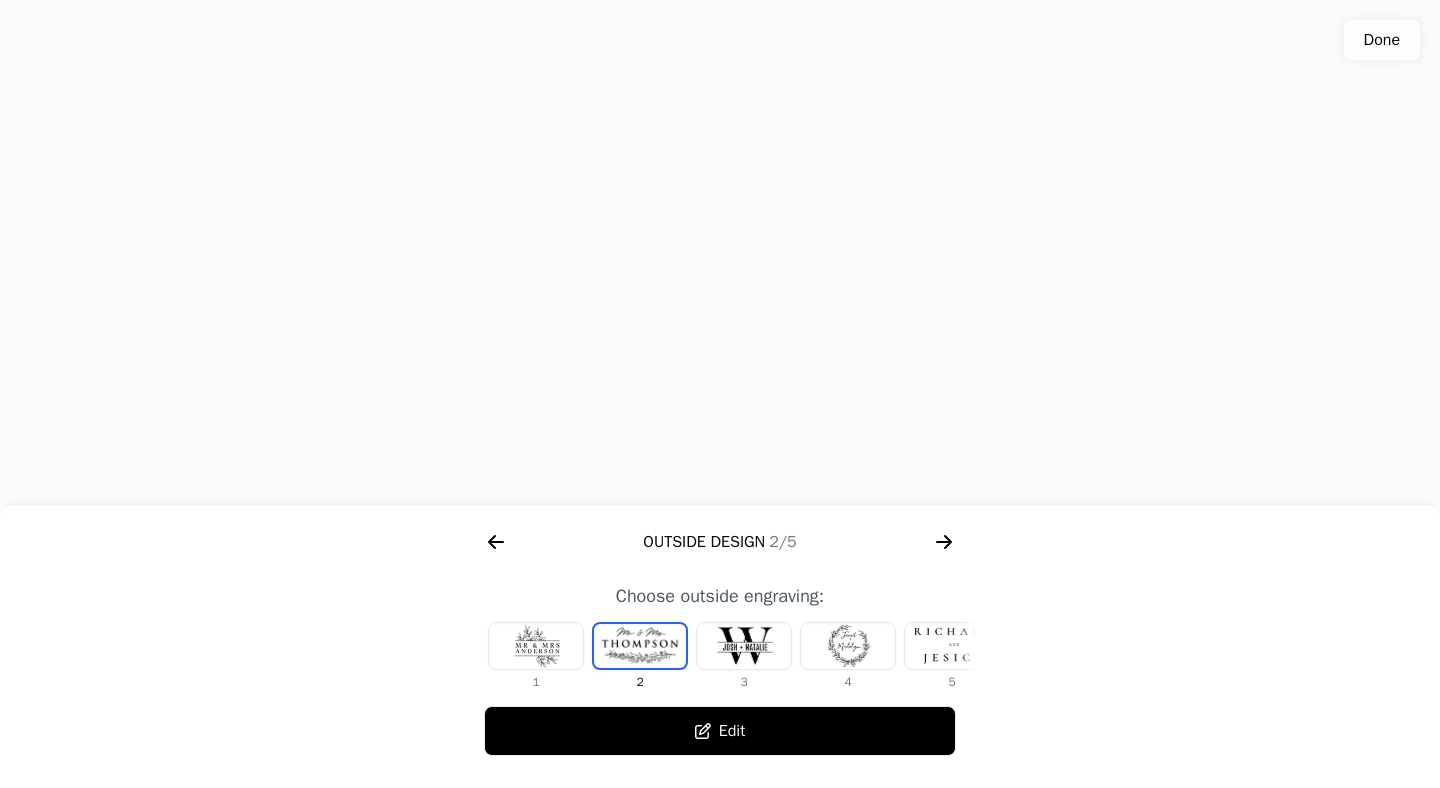 click at bounding box center (536, 646) 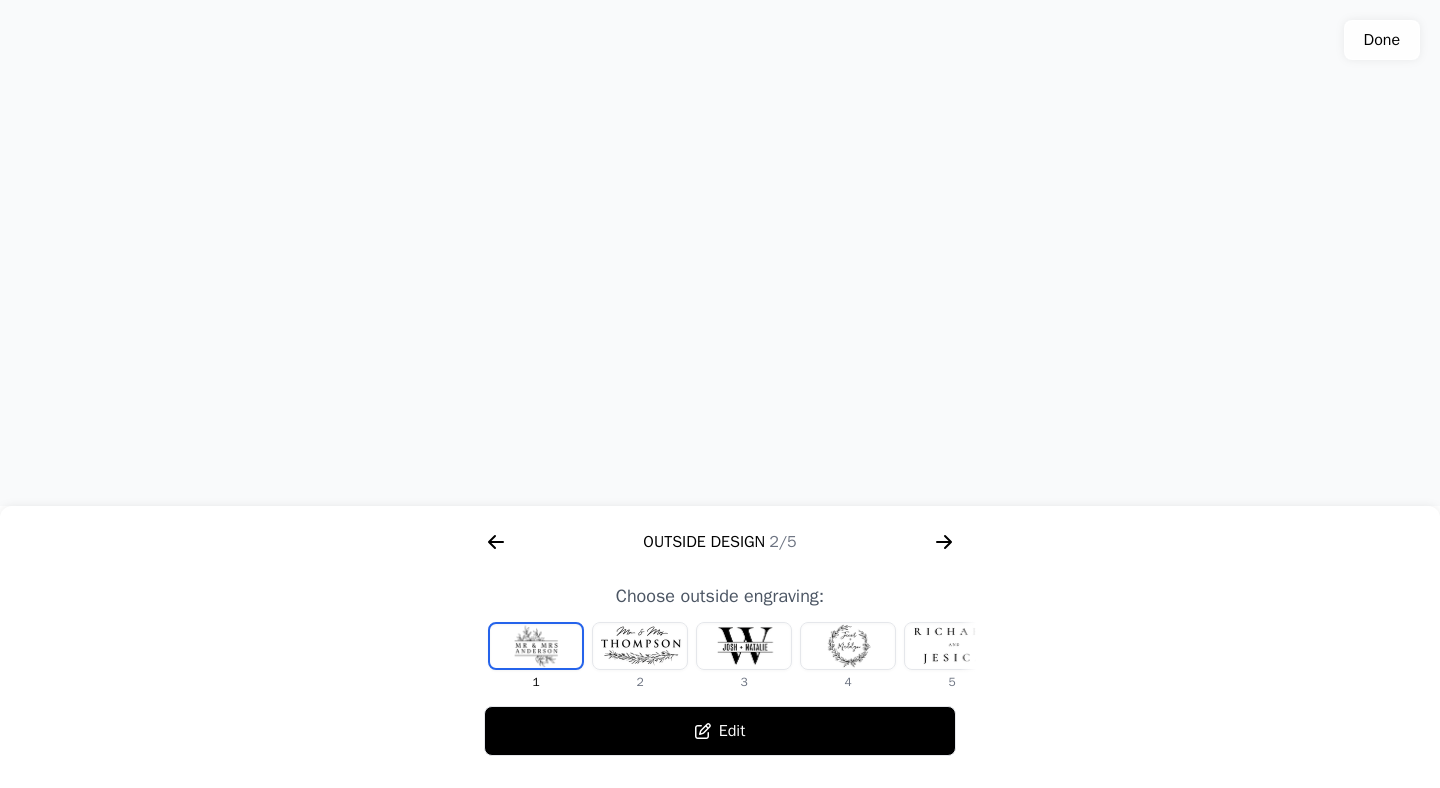 scroll, scrollTop: 347, scrollLeft: 0, axis: vertical 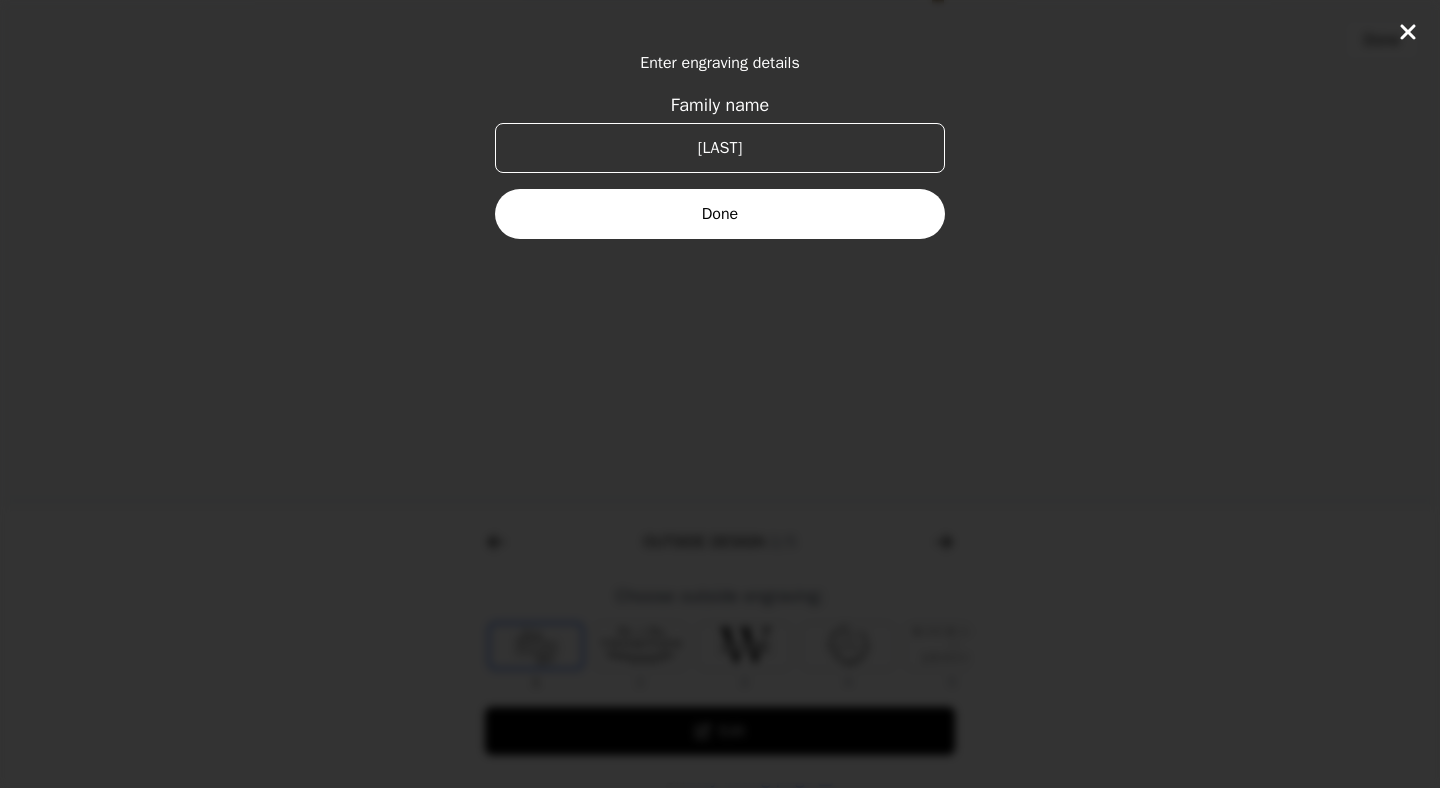 click 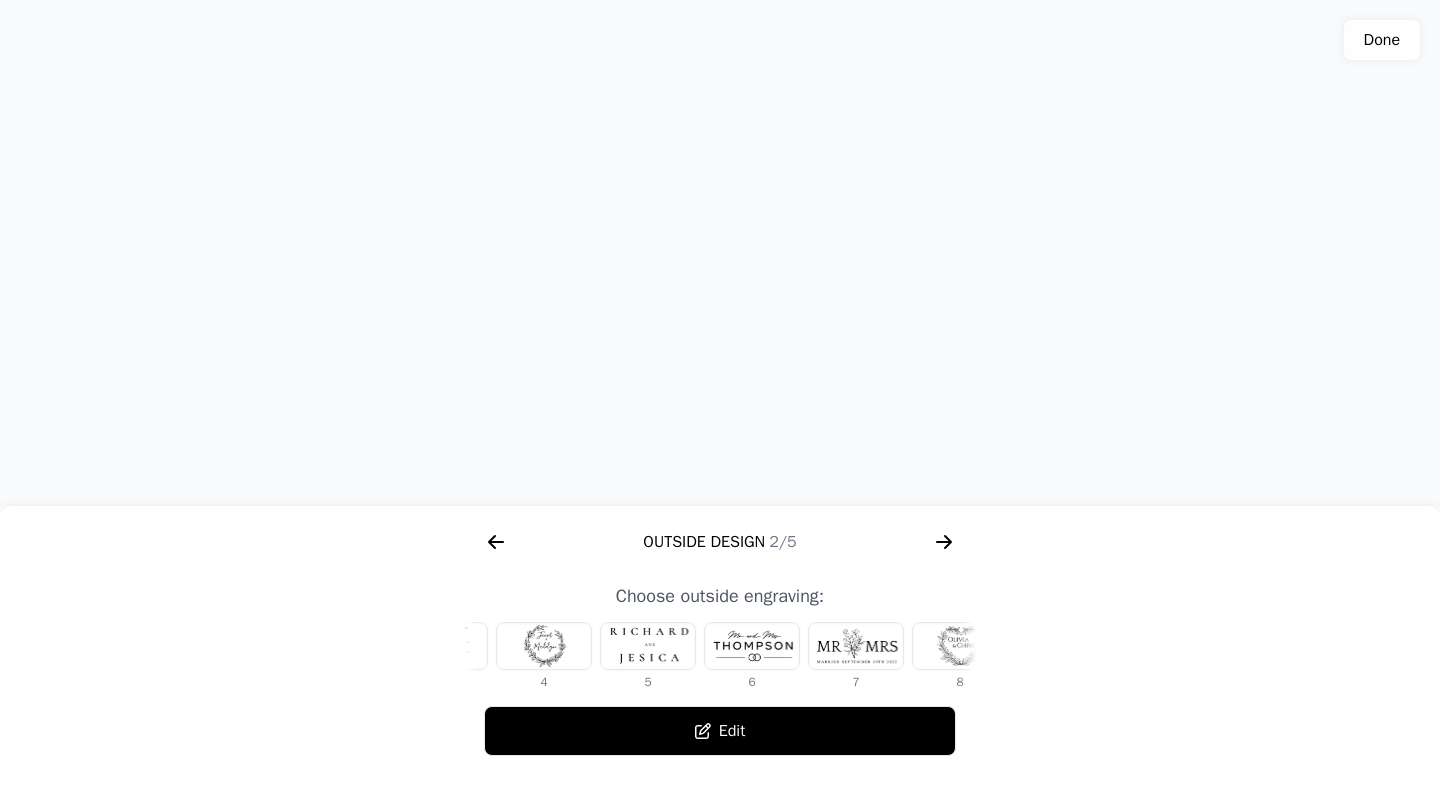 scroll, scrollTop: 0, scrollLeft: 372, axis: horizontal 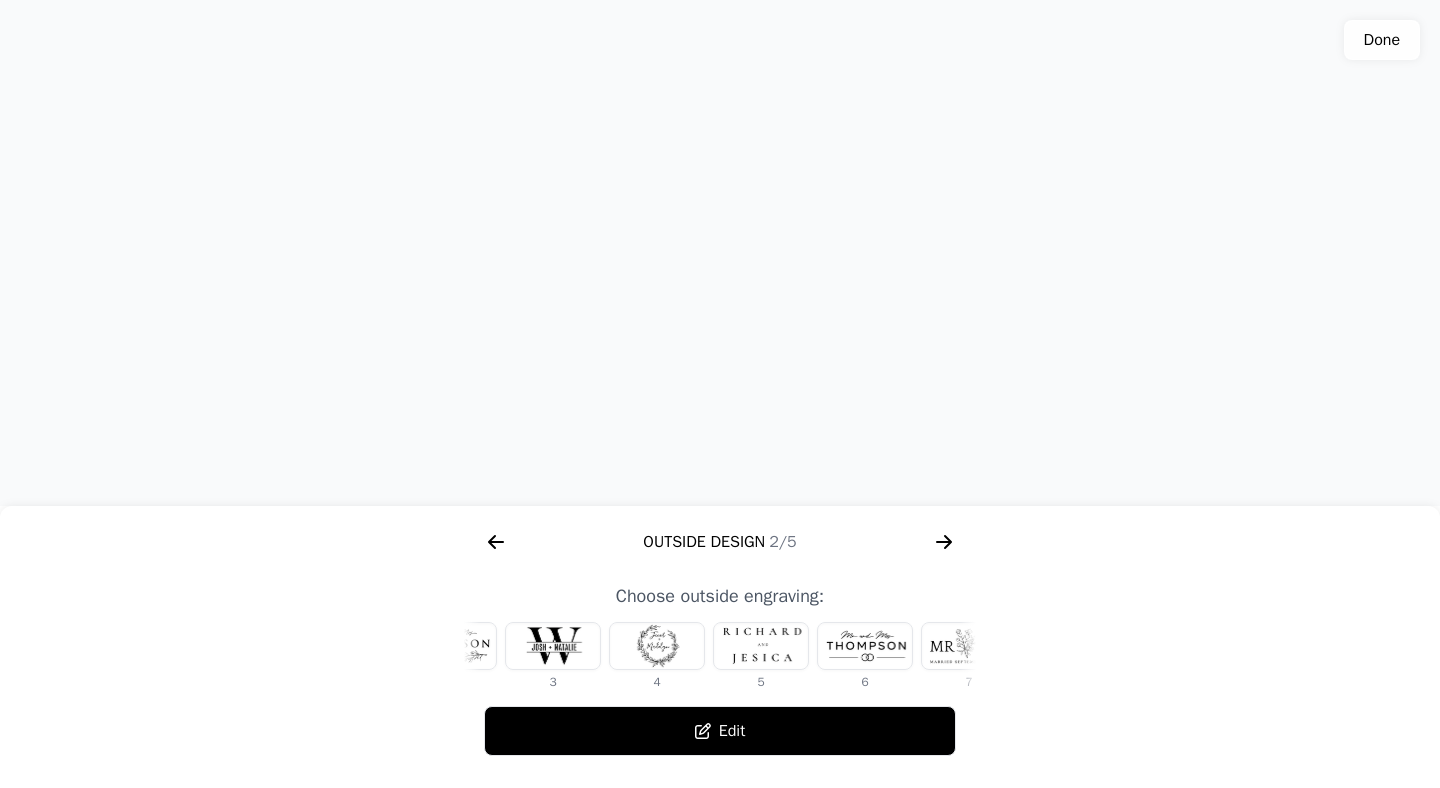 click at bounding box center [657, 646] 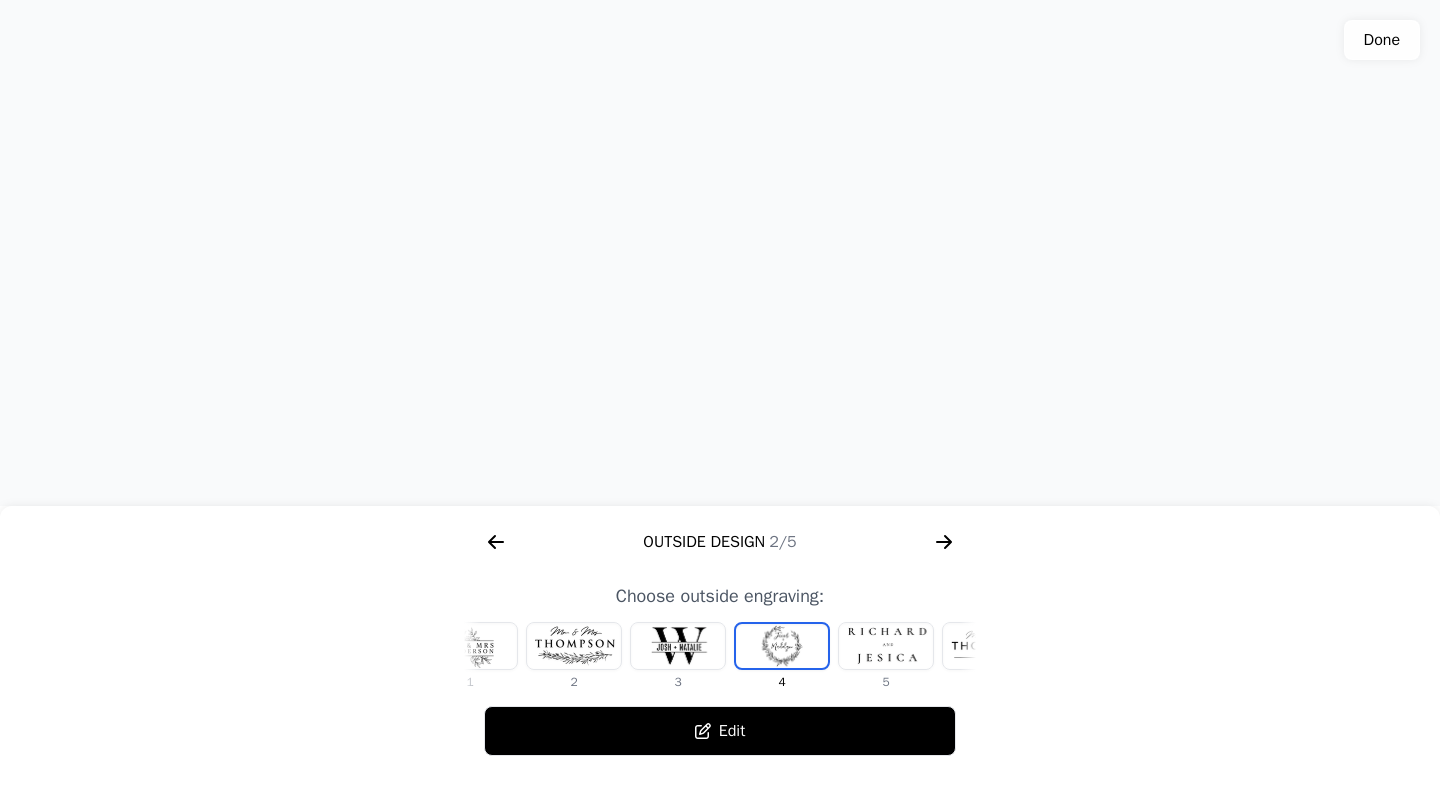 scroll, scrollTop: 0, scrollLeft: 0, axis: both 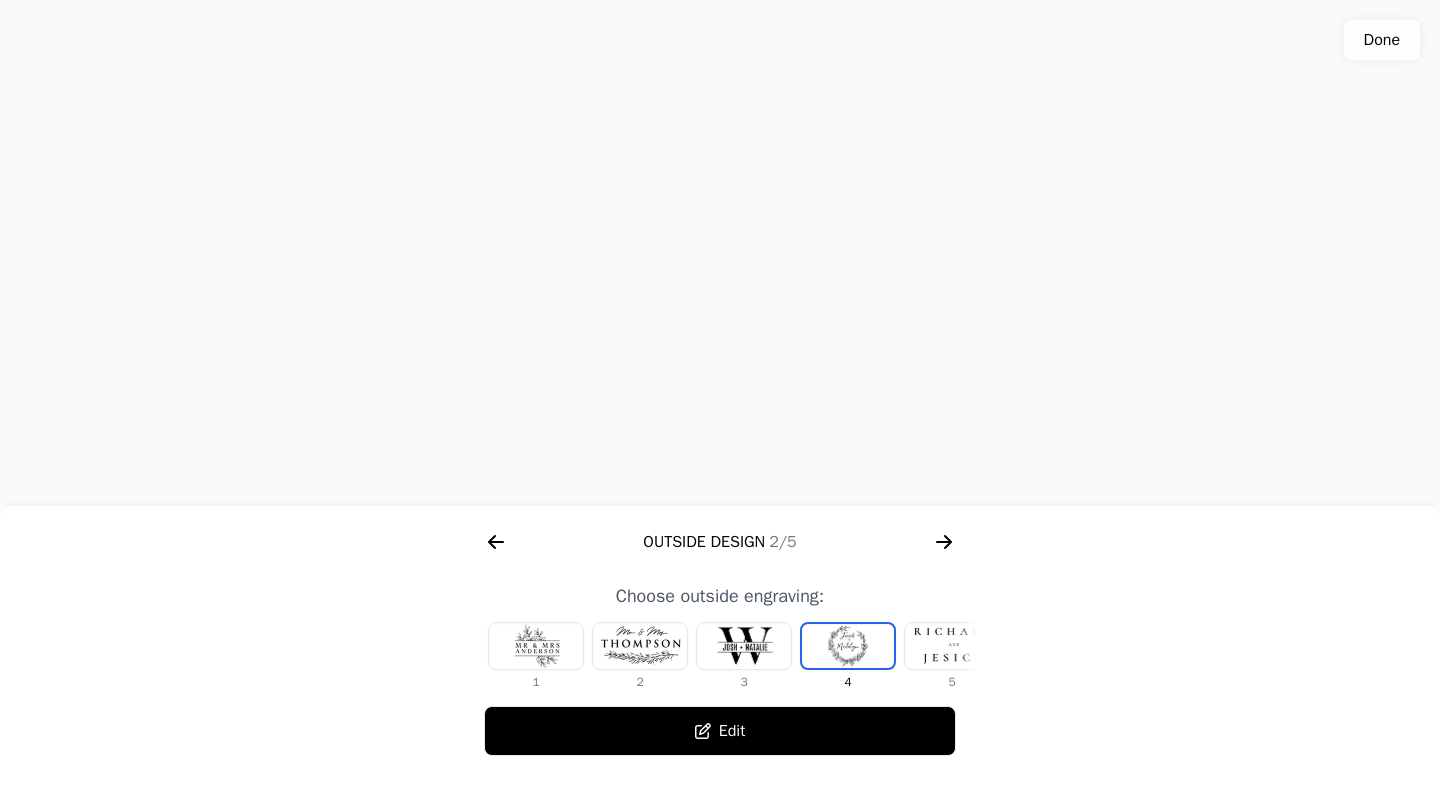 click at bounding box center [744, 646] 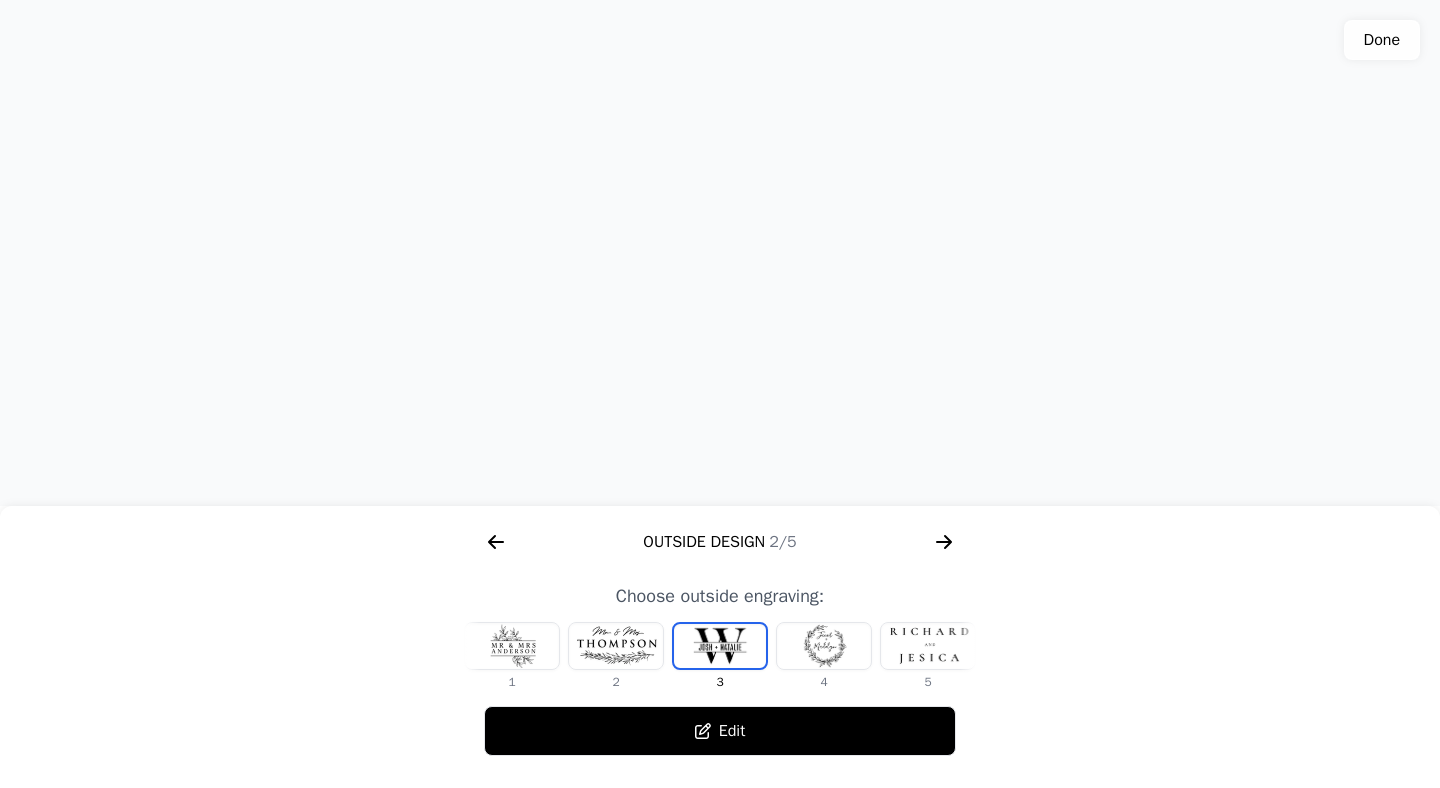 click at bounding box center [616, 646] 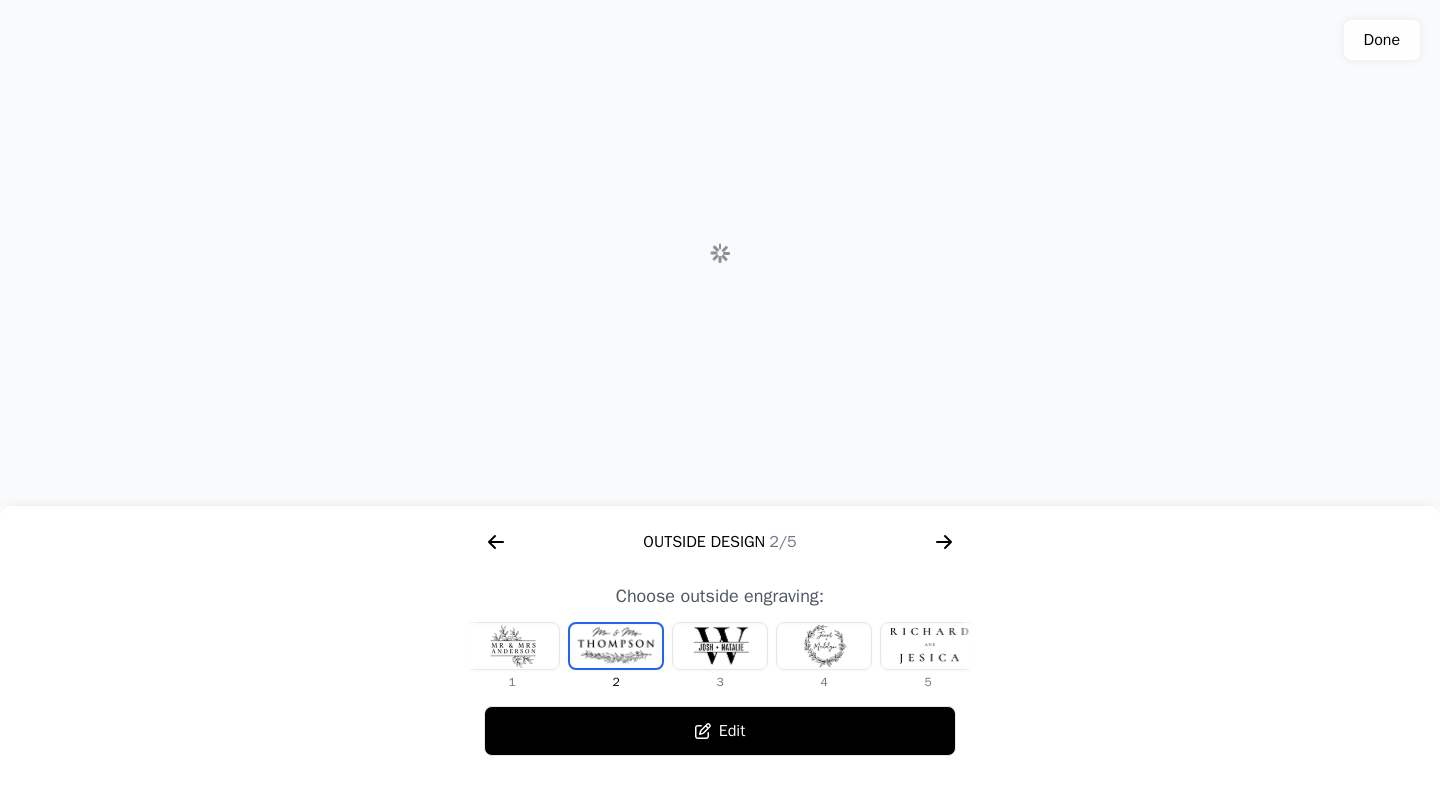 scroll, scrollTop: 0, scrollLeft: 0, axis: both 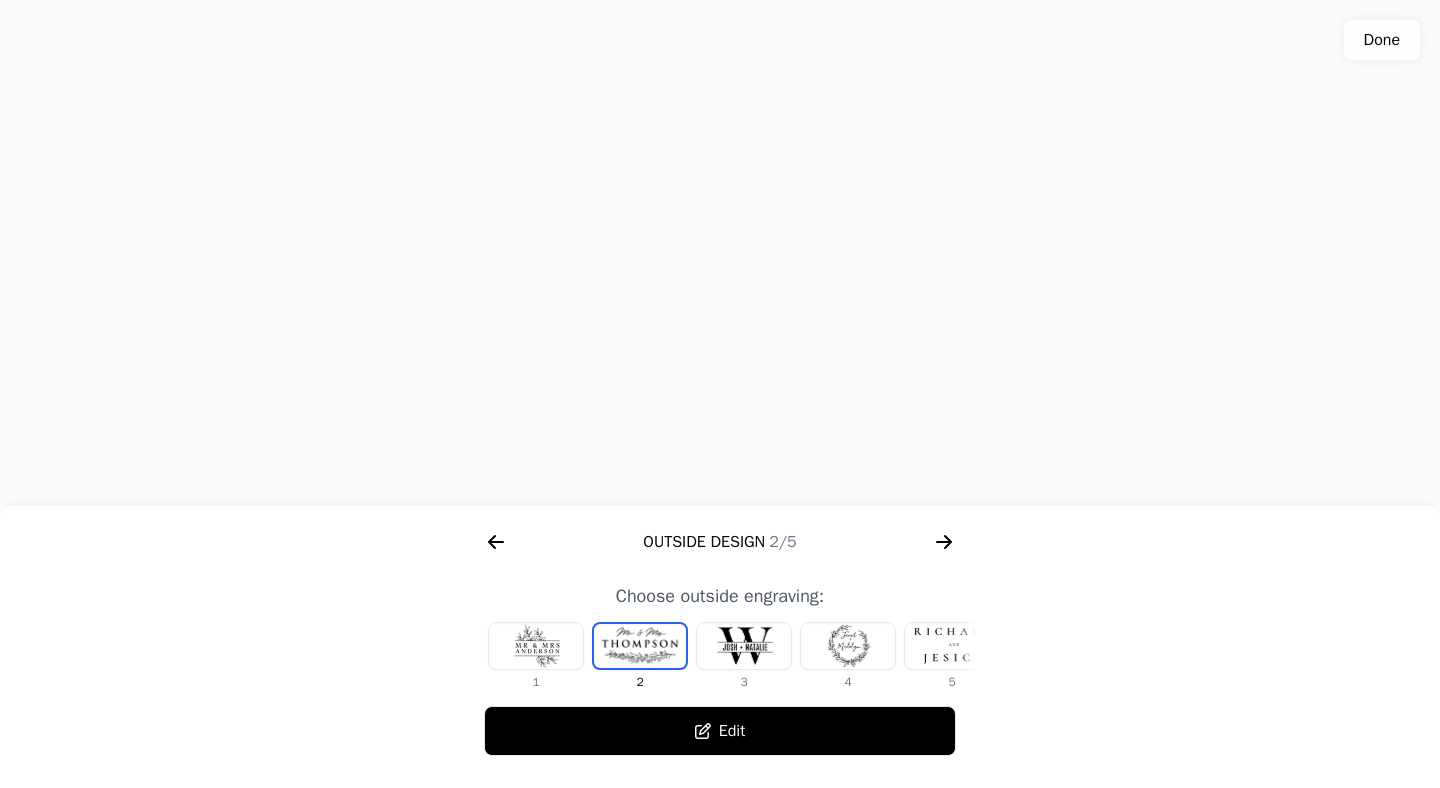 click at bounding box center (536, 646) 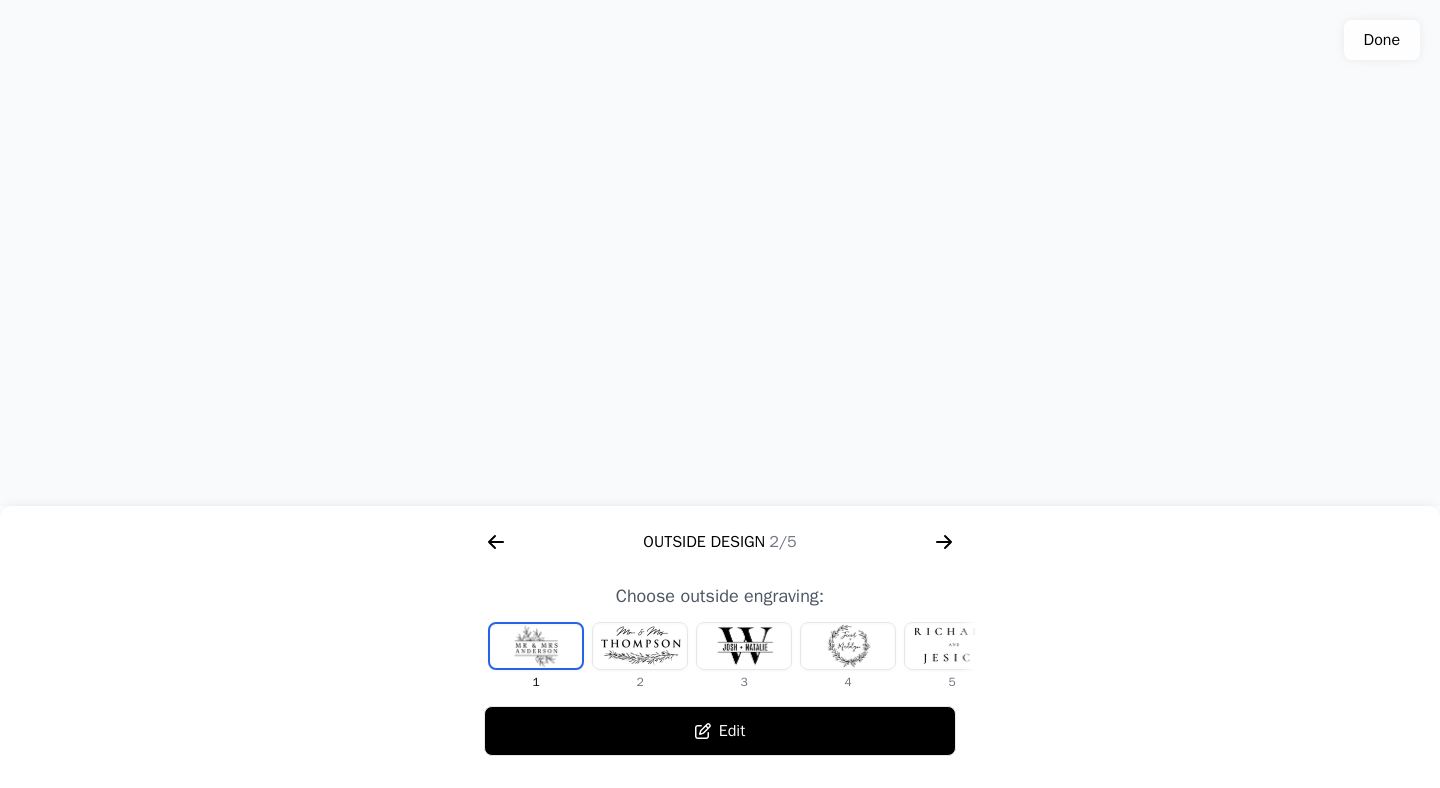 click 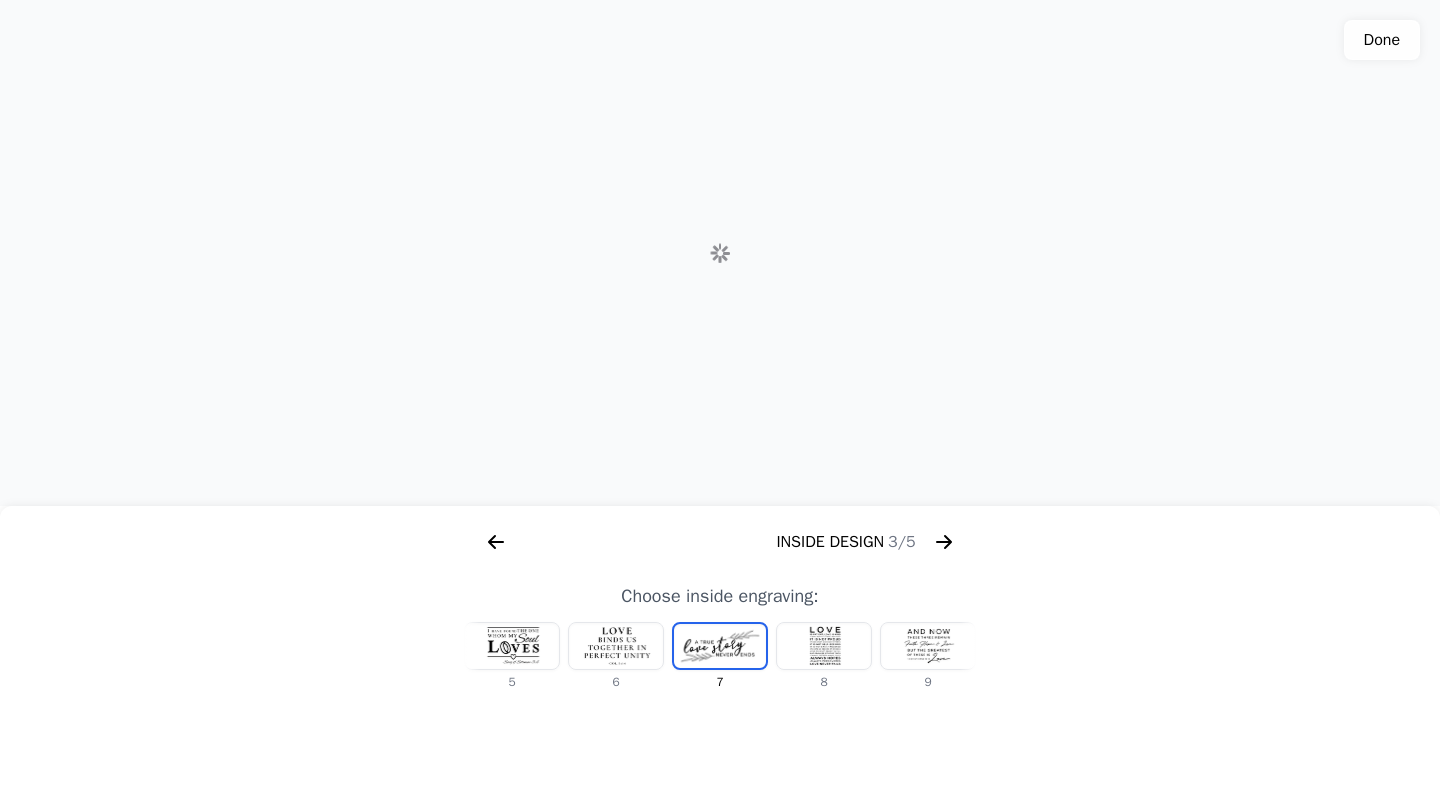 scroll, scrollTop: 0, scrollLeft: 1280, axis: horizontal 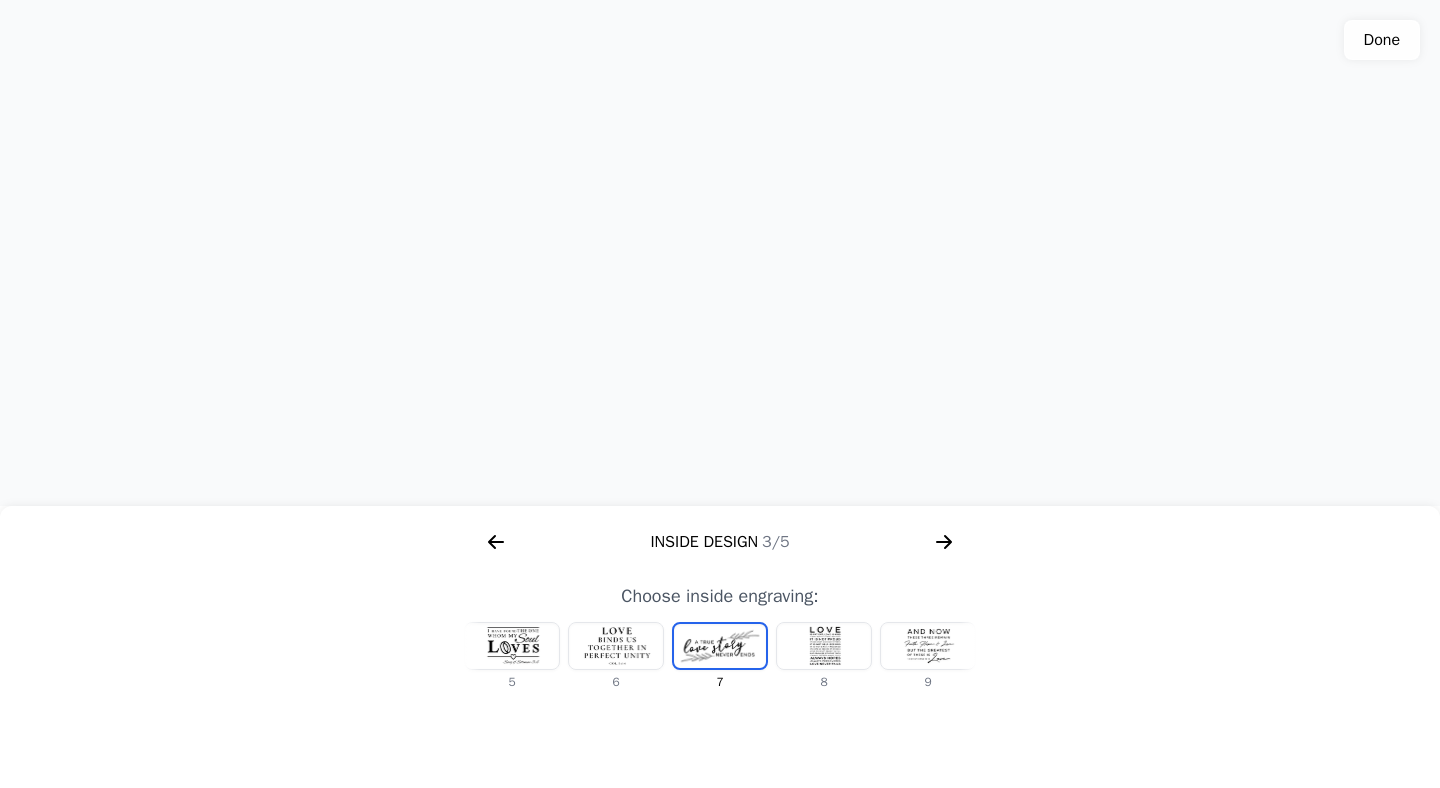 click 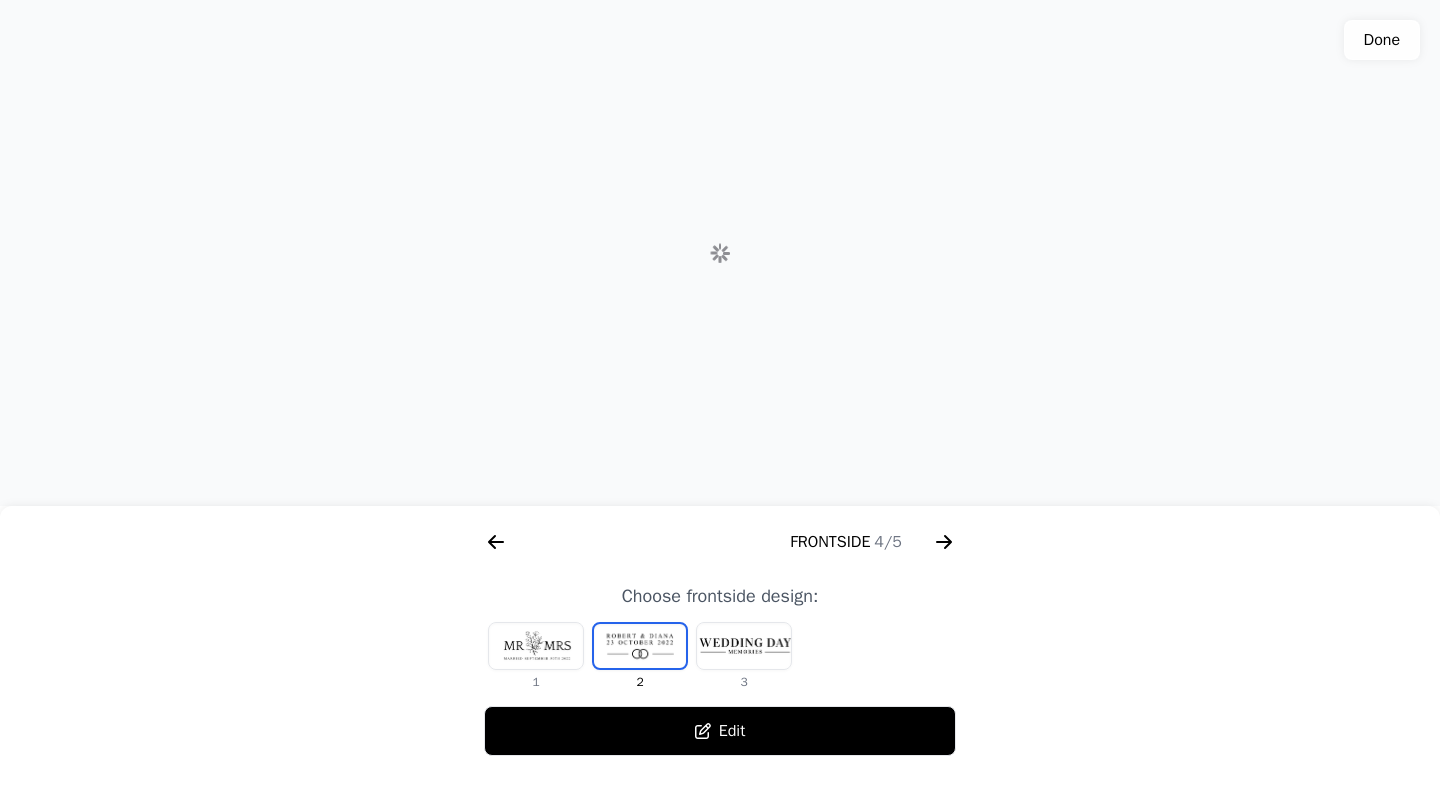 scroll, scrollTop: 0, scrollLeft: 1792, axis: horizontal 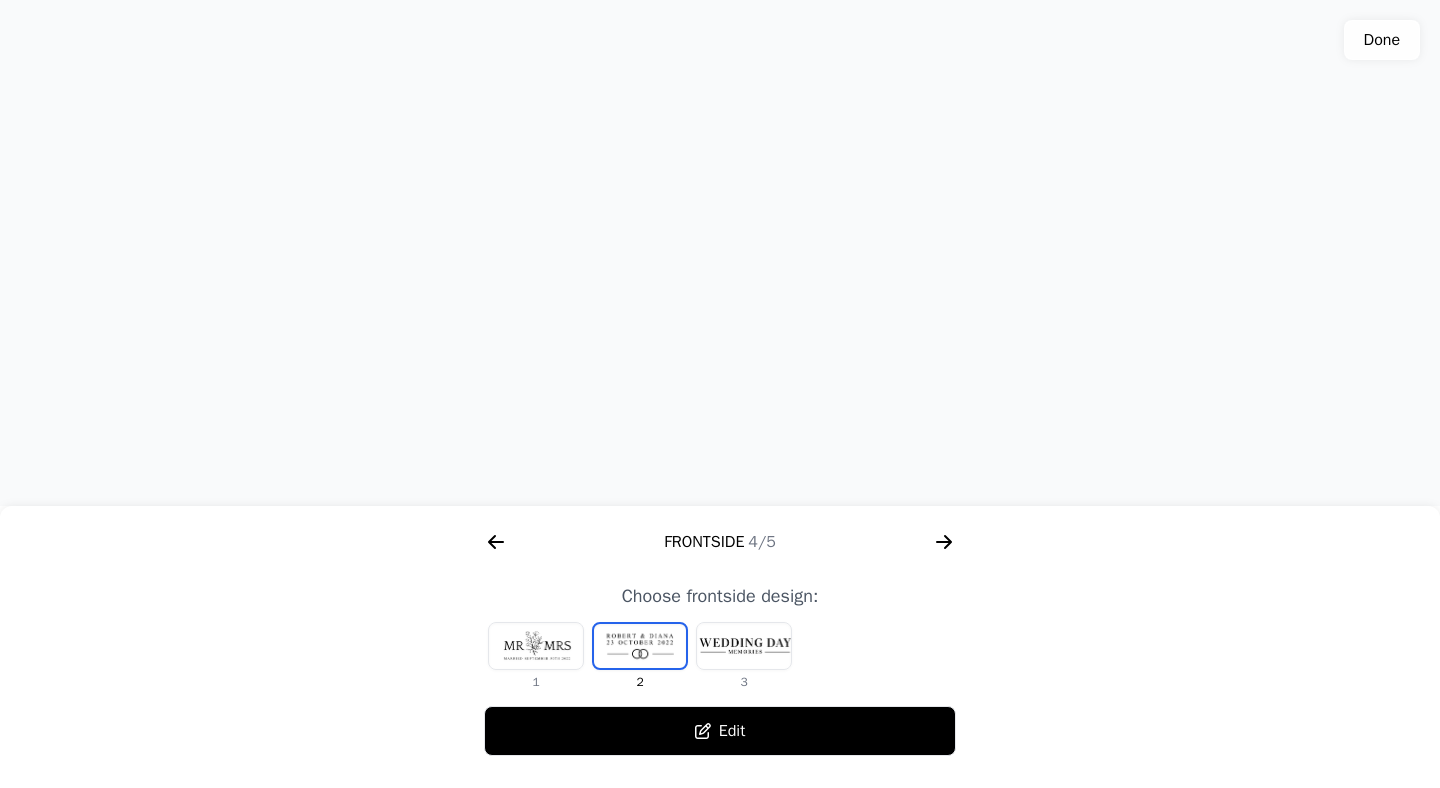 click 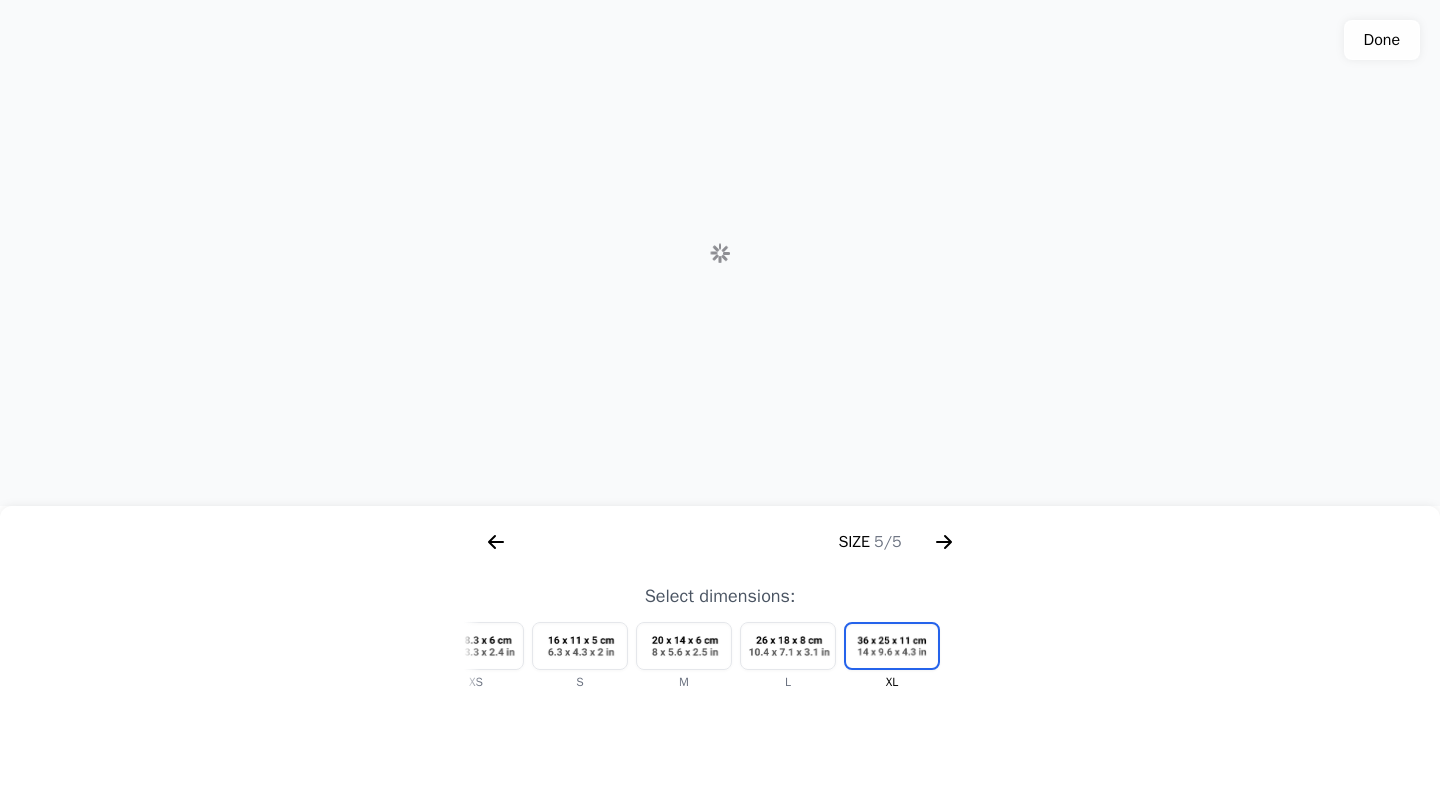 scroll, scrollTop: 0, scrollLeft: 2304, axis: horizontal 